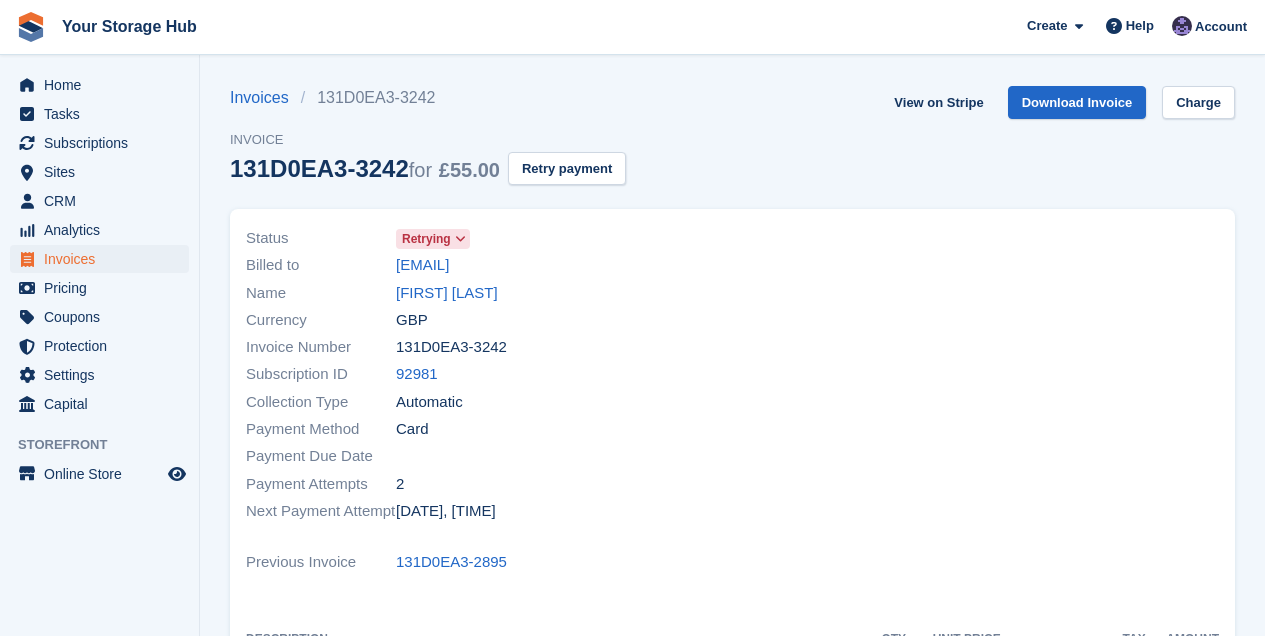 scroll, scrollTop: 0, scrollLeft: 0, axis: both 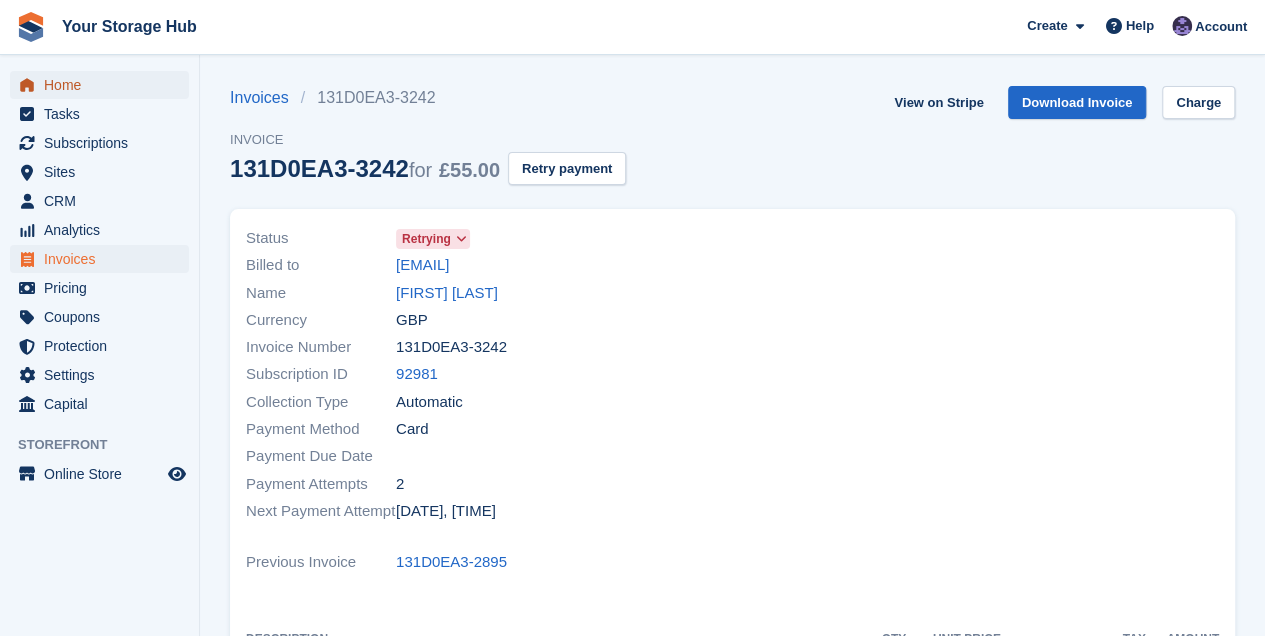 click on "Home" at bounding box center (104, 85) 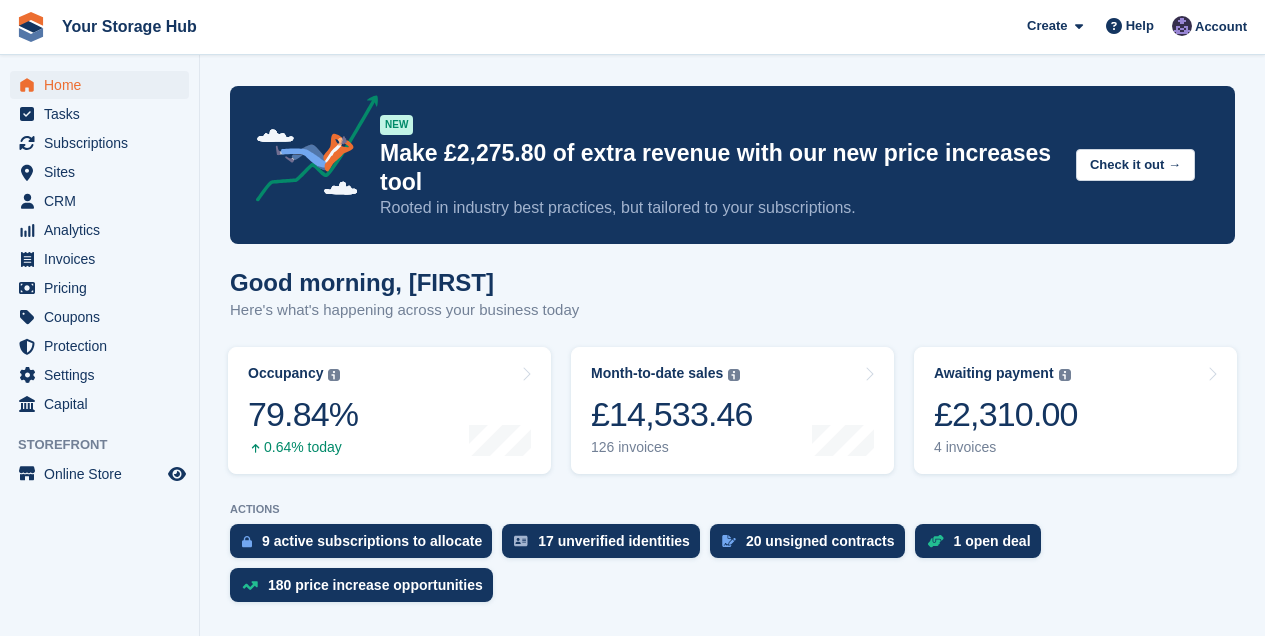 scroll, scrollTop: 0, scrollLeft: 0, axis: both 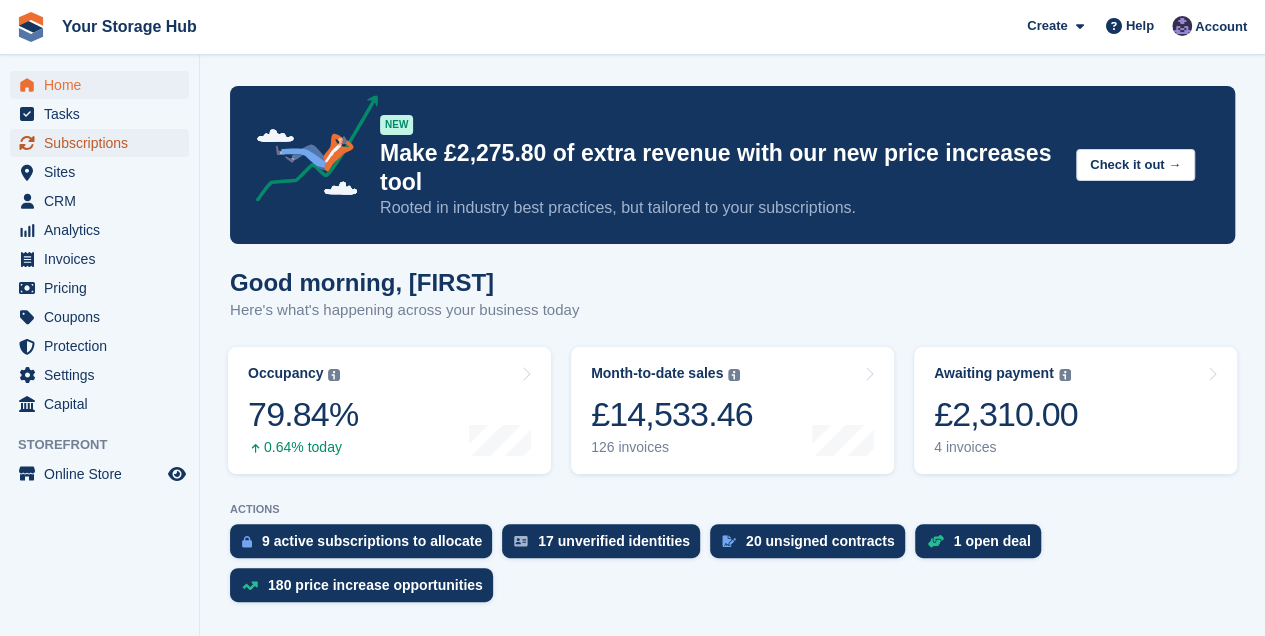 click on "Subscriptions" at bounding box center (104, 143) 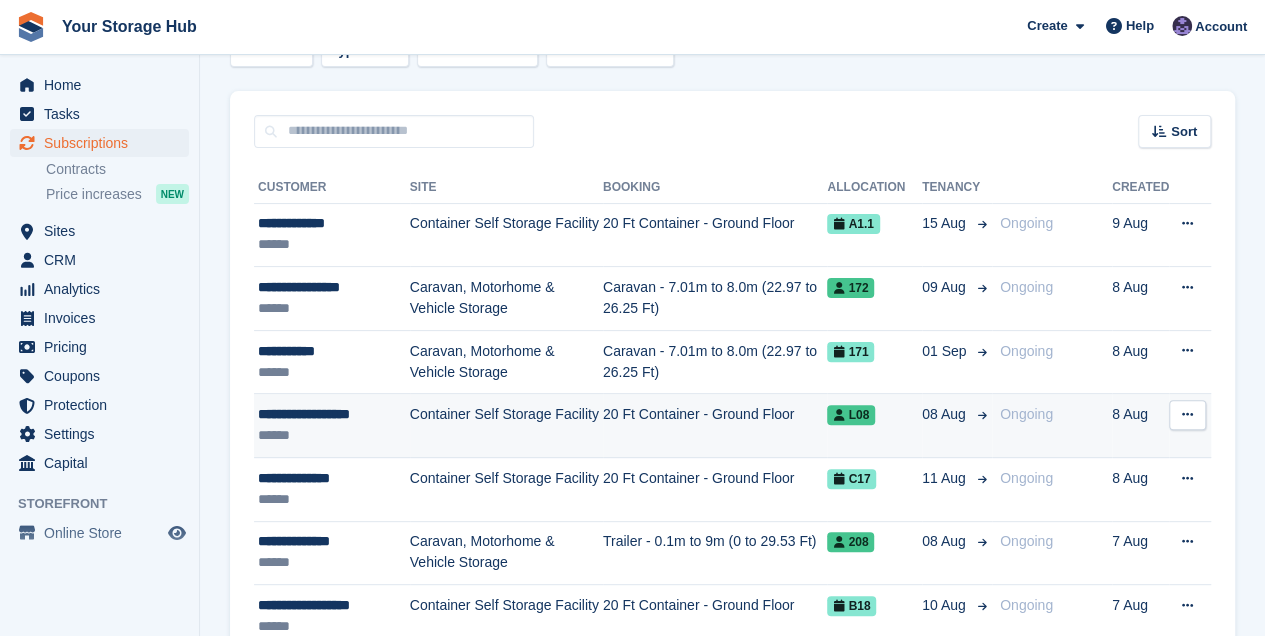 scroll, scrollTop: 133, scrollLeft: 0, axis: vertical 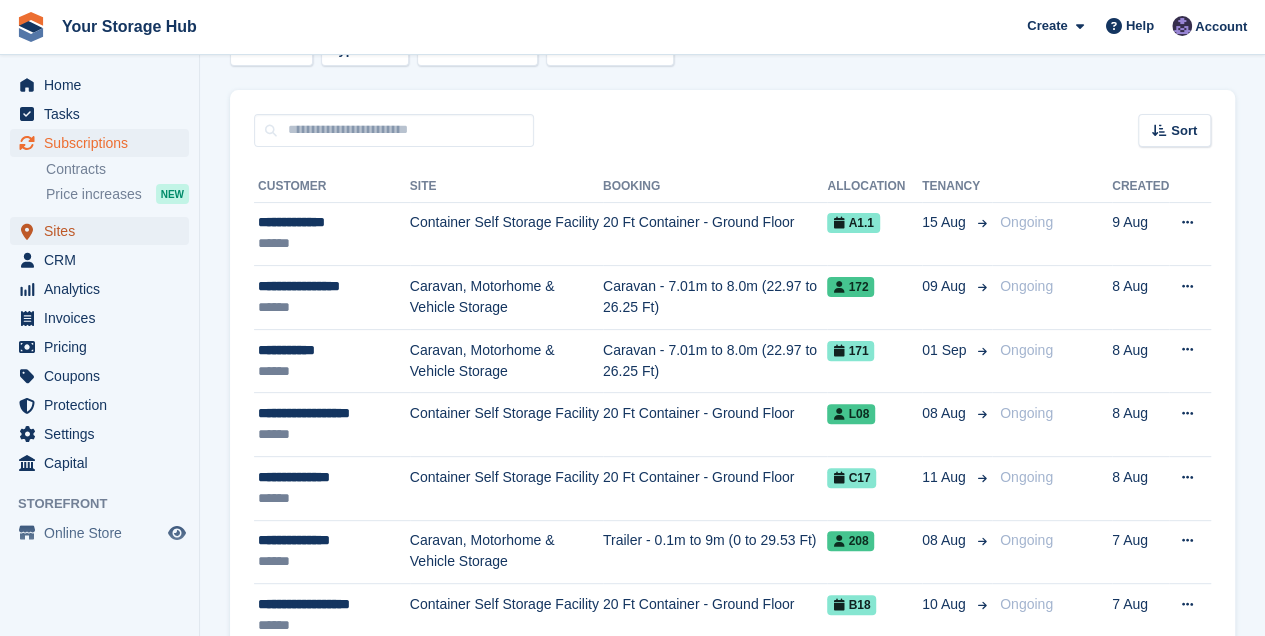 click on "Sites" at bounding box center [104, 231] 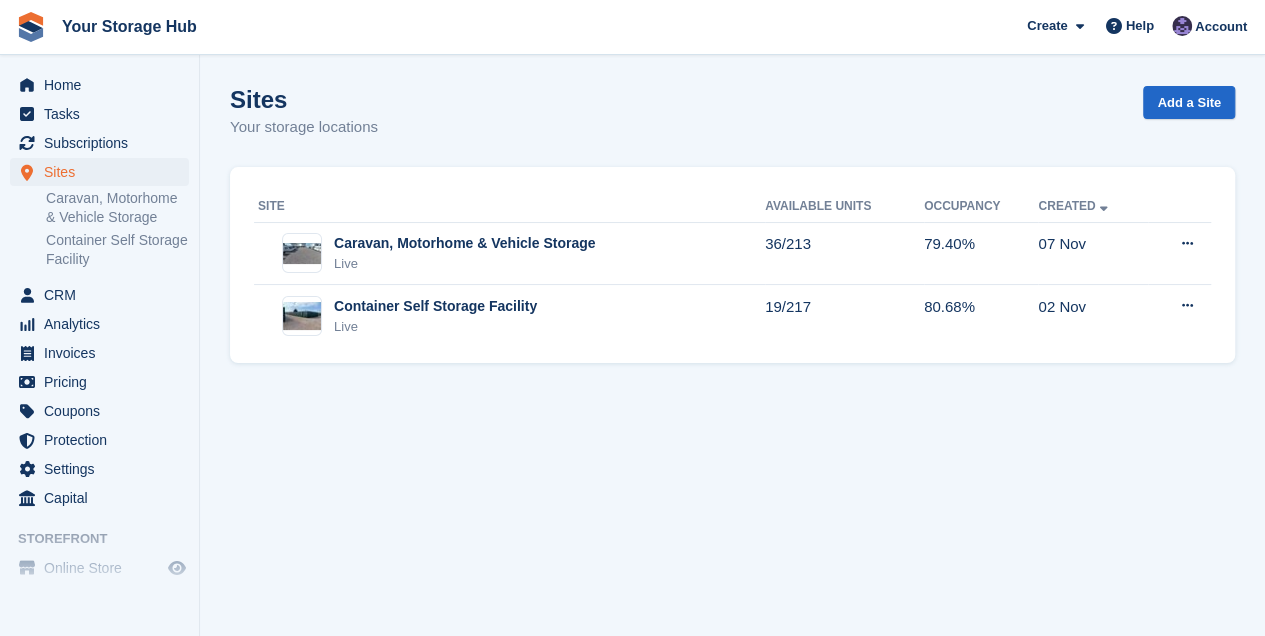 scroll, scrollTop: 0, scrollLeft: 0, axis: both 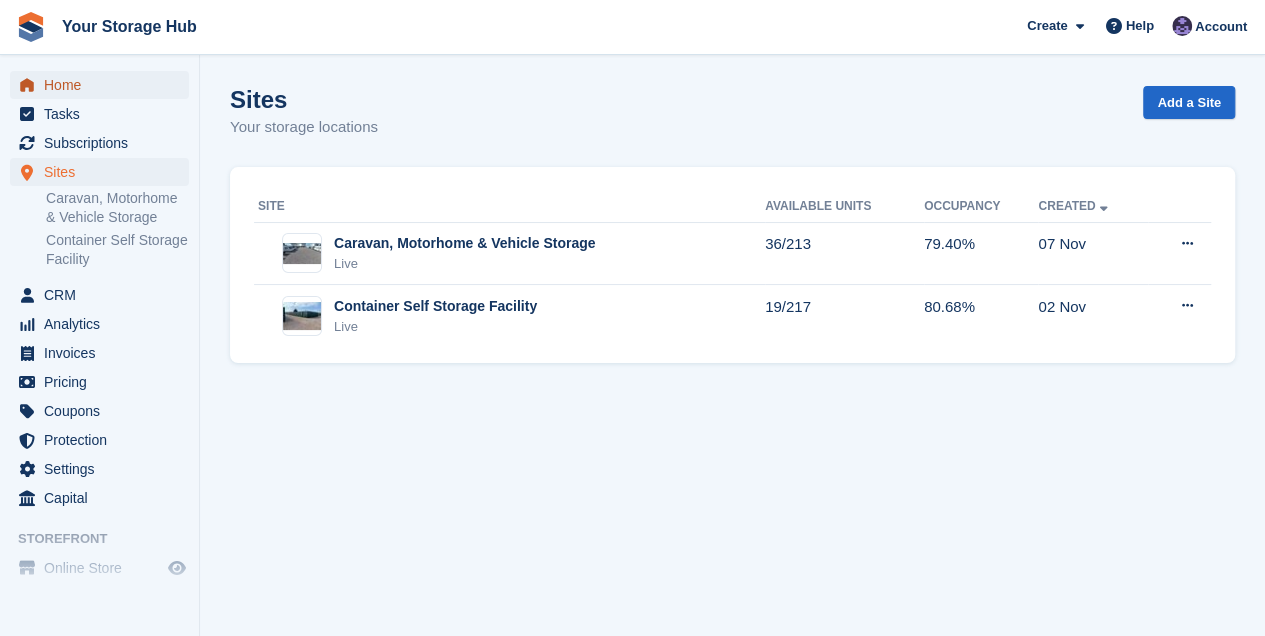 click on "Home" at bounding box center (104, 85) 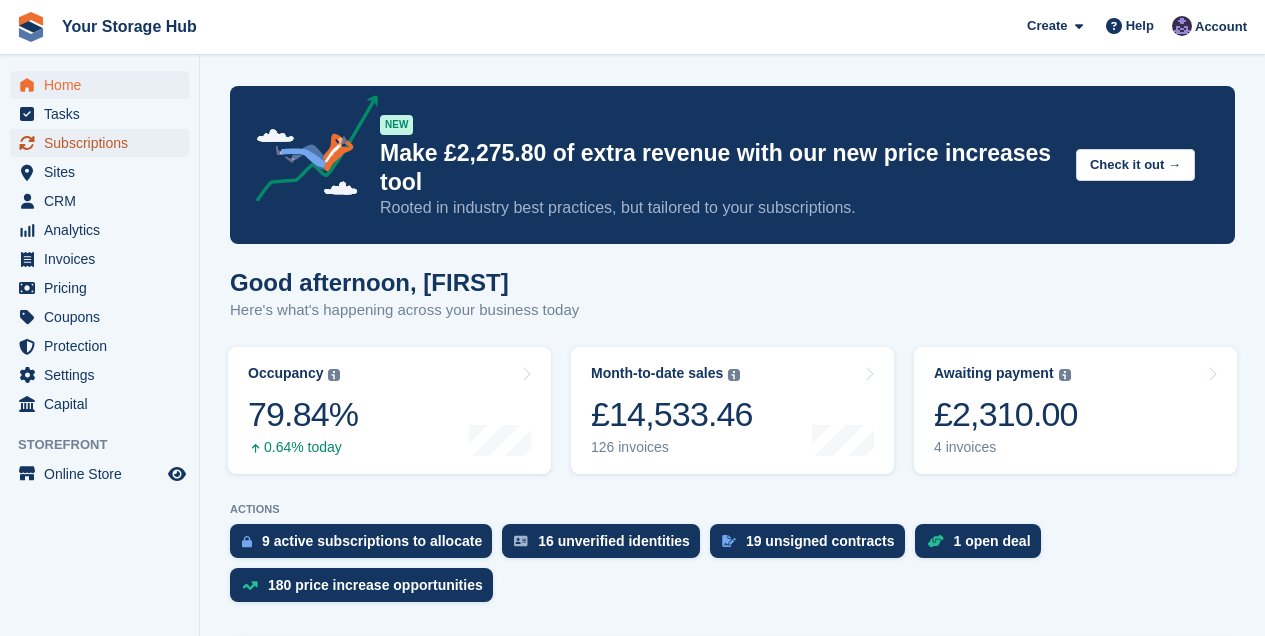 click on "Subscriptions" at bounding box center [104, 143] 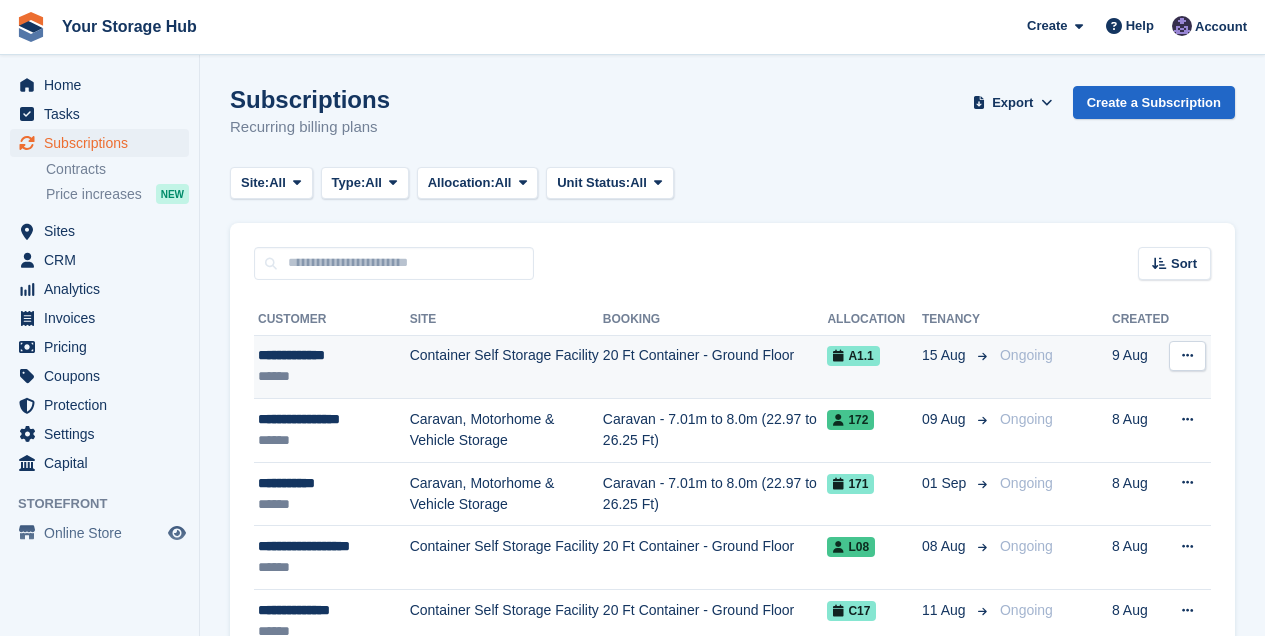 scroll, scrollTop: 0, scrollLeft: 0, axis: both 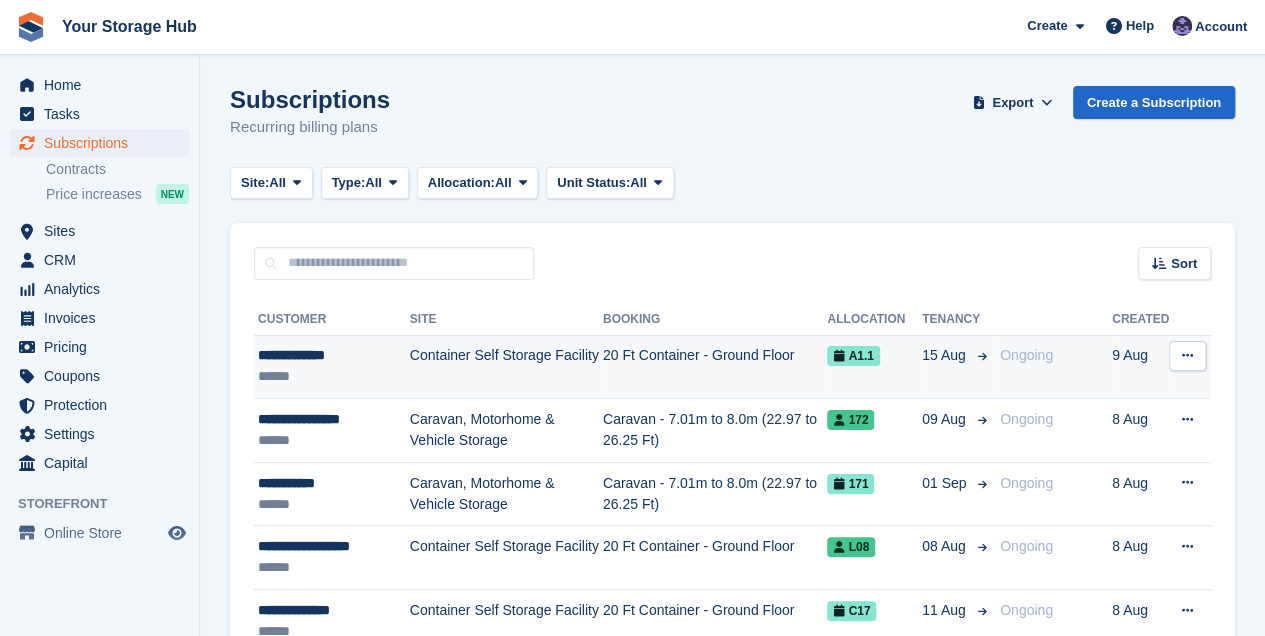 click on "A1.1" at bounding box center [853, 356] 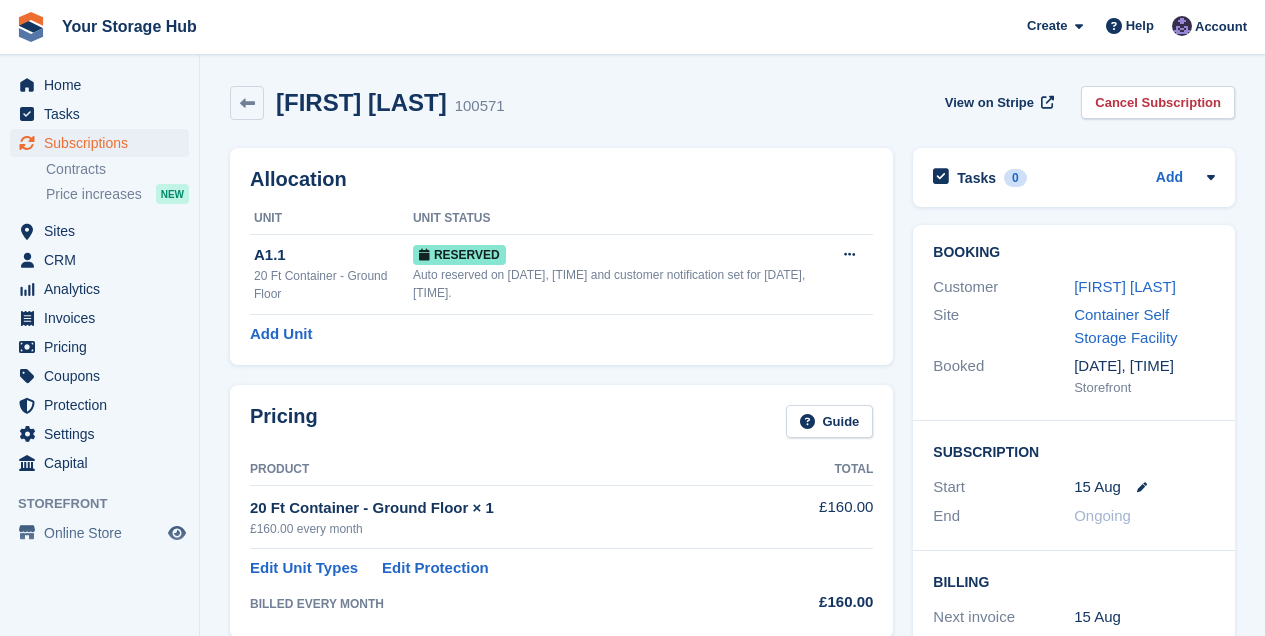 scroll, scrollTop: 0, scrollLeft: 0, axis: both 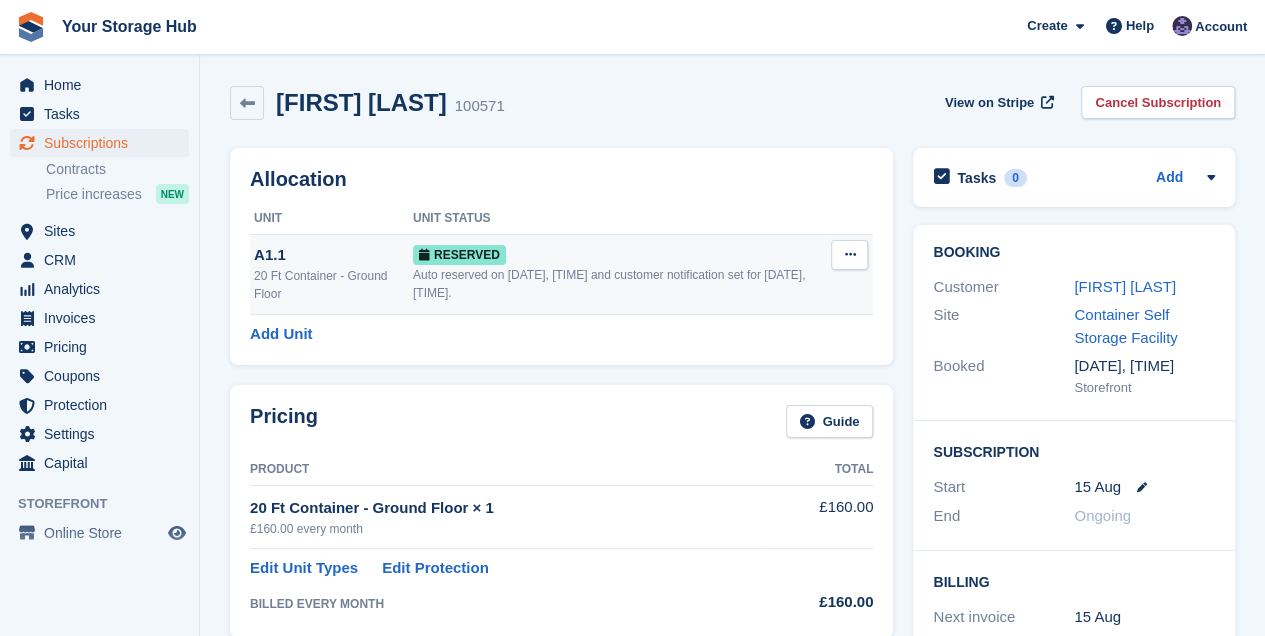 click at bounding box center [849, 254] 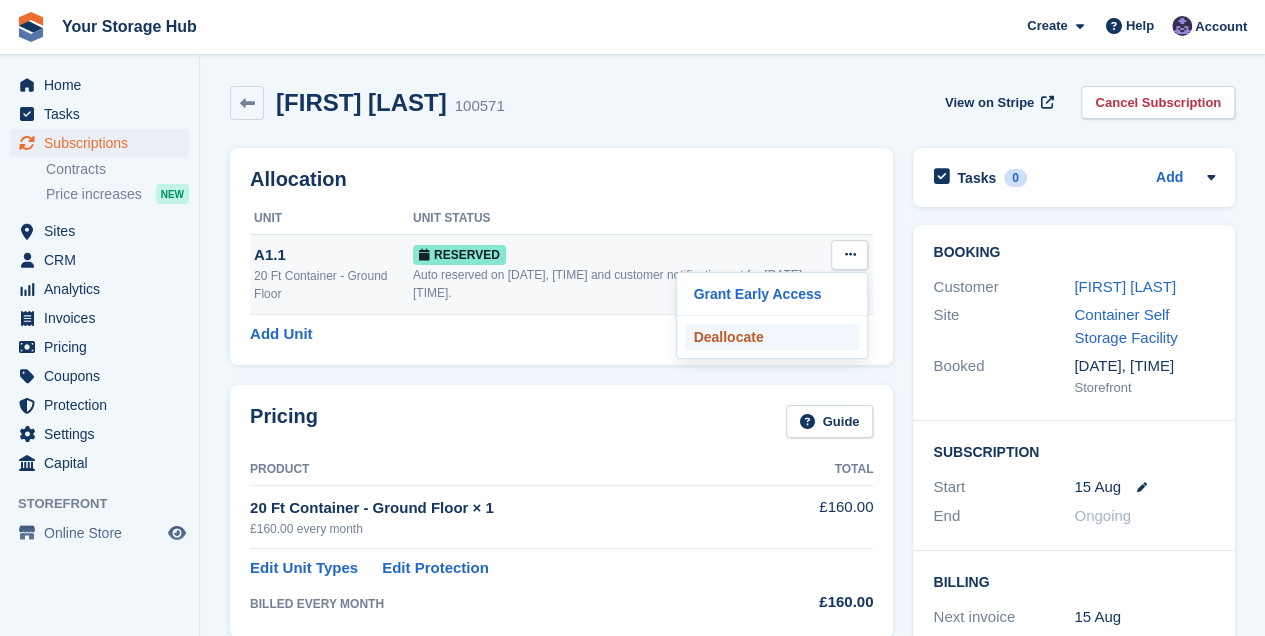 click on "Deallocate" at bounding box center (772, 337) 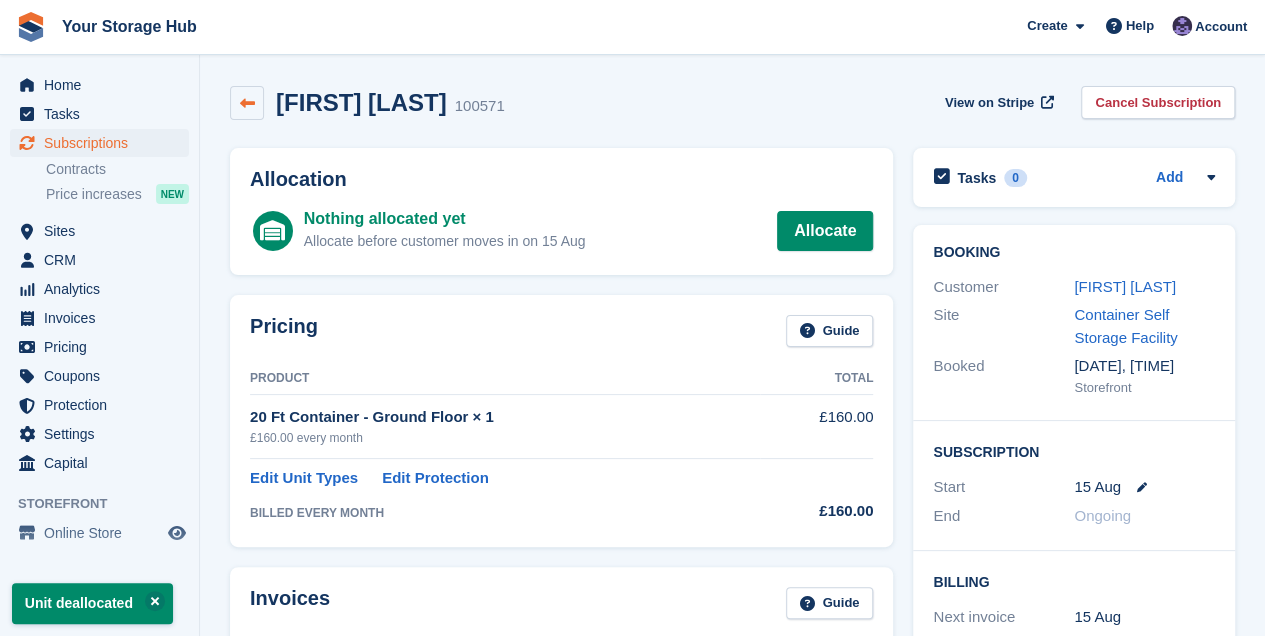 click at bounding box center (247, 103) 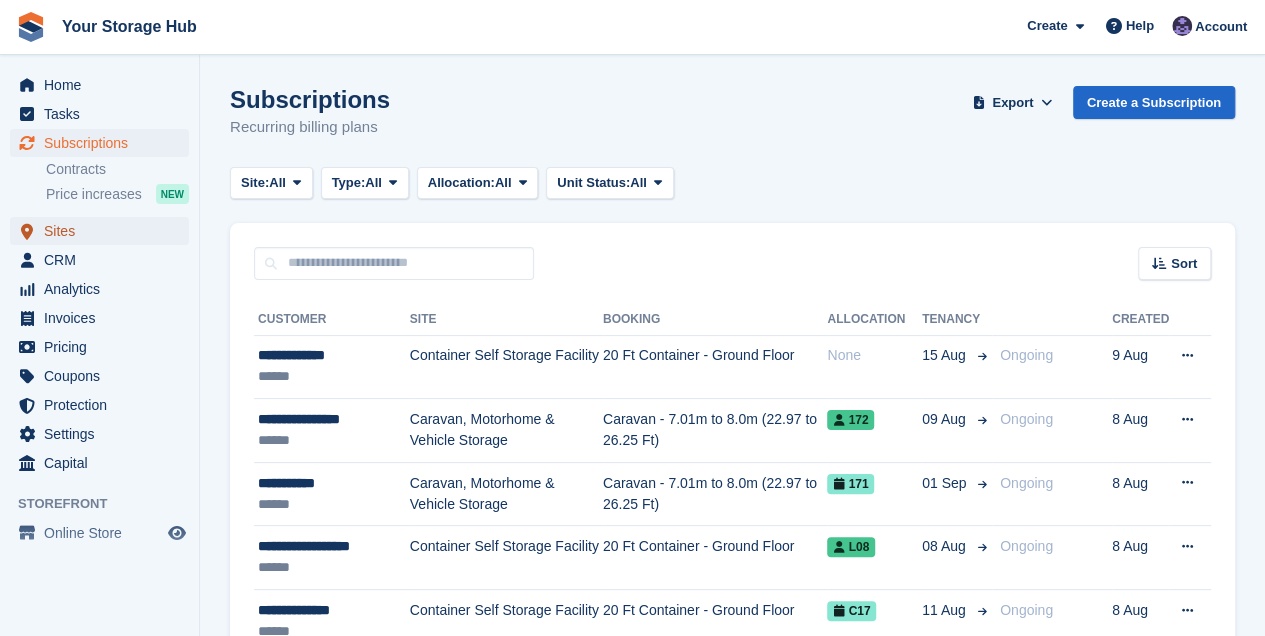 click on "Sites" at bounding box center (104, 231) 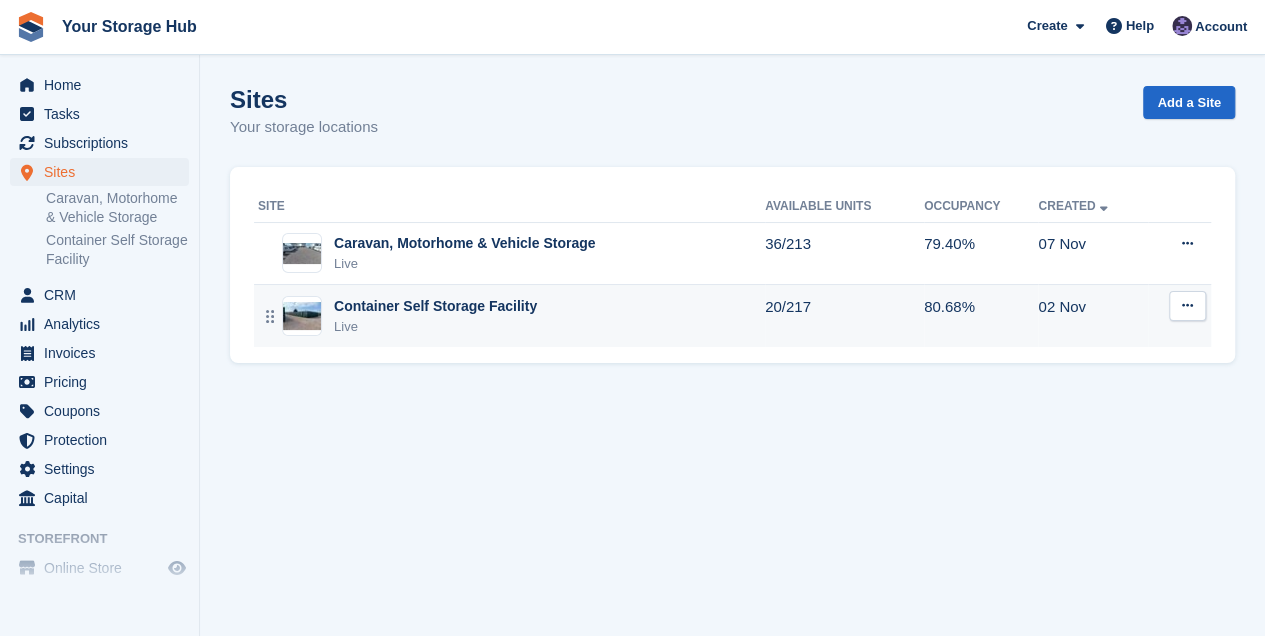 click on "Live" at bounding box center (435, 327) 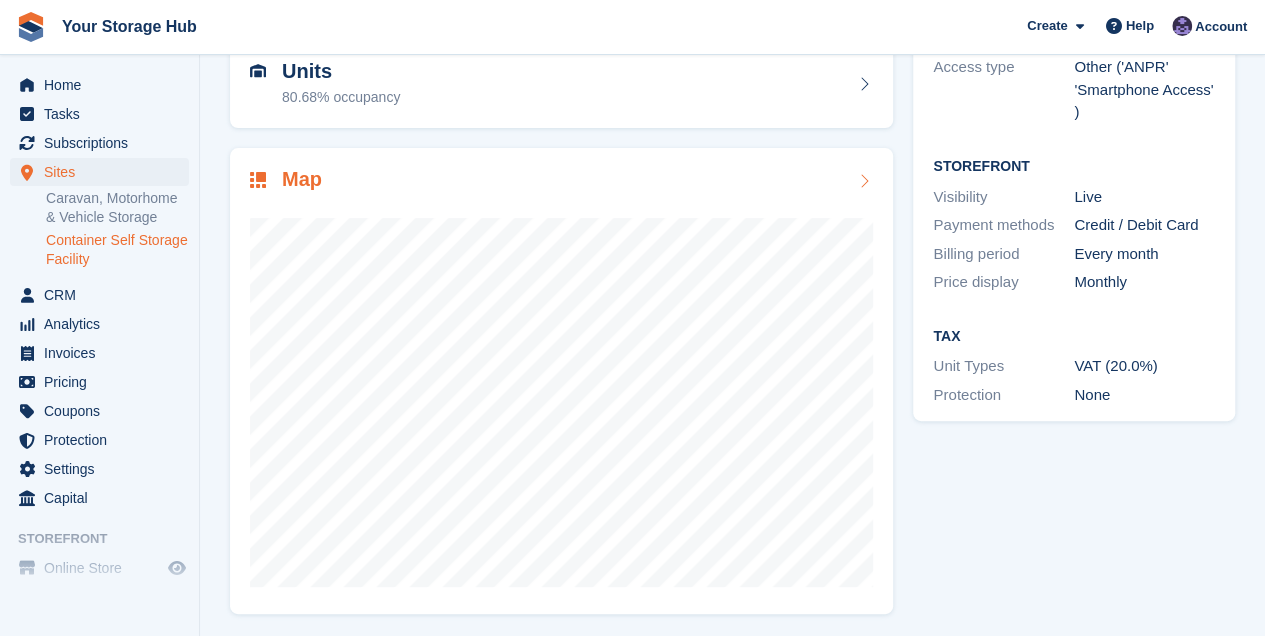 scroll, scrollTop: 216, scrollLeft: 0, axis: vertical 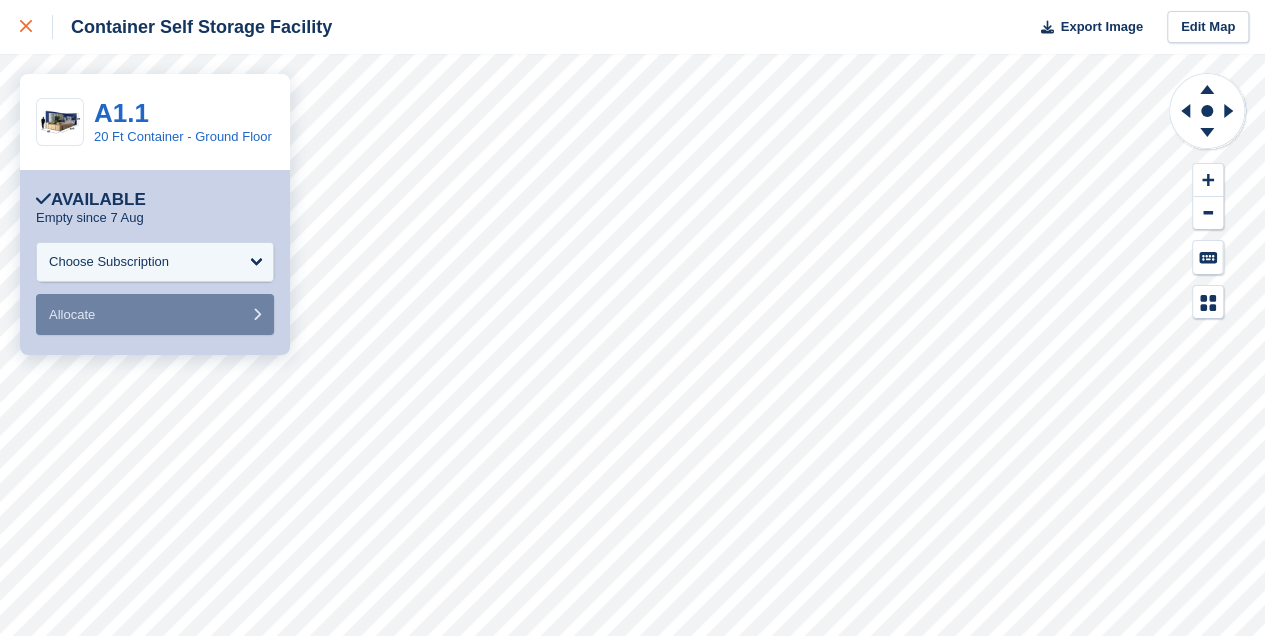 click at bounding box center [36, 27] 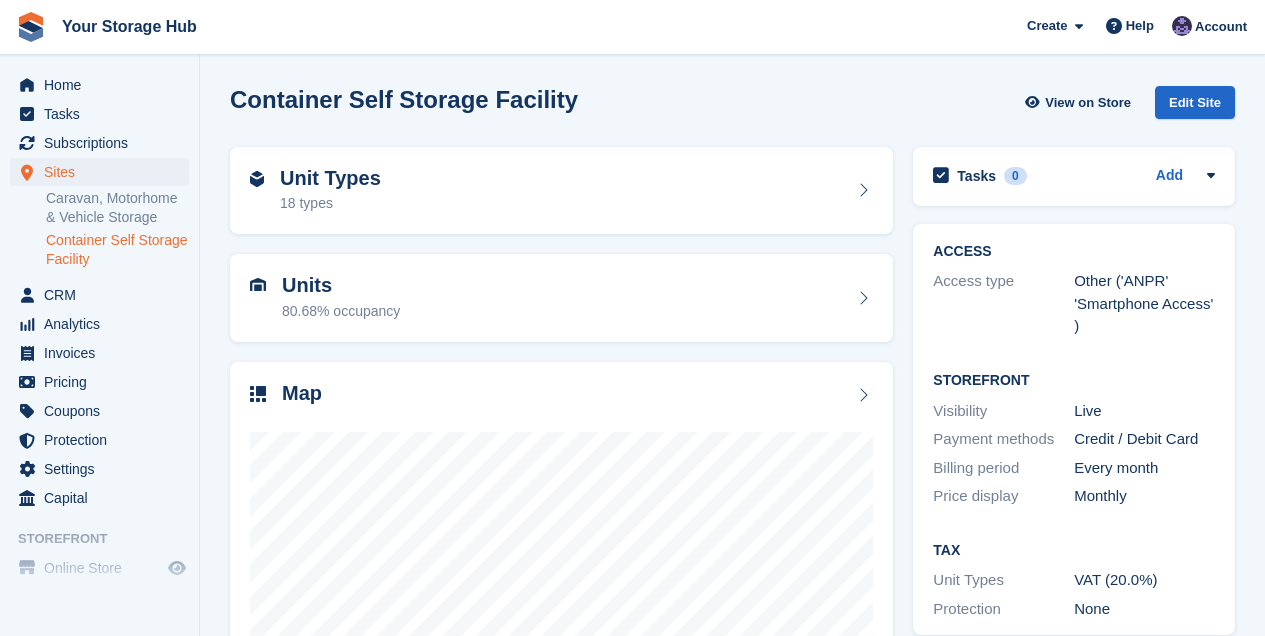 scroll, scrollTop: 0, scrollLeft: 0, axis: both 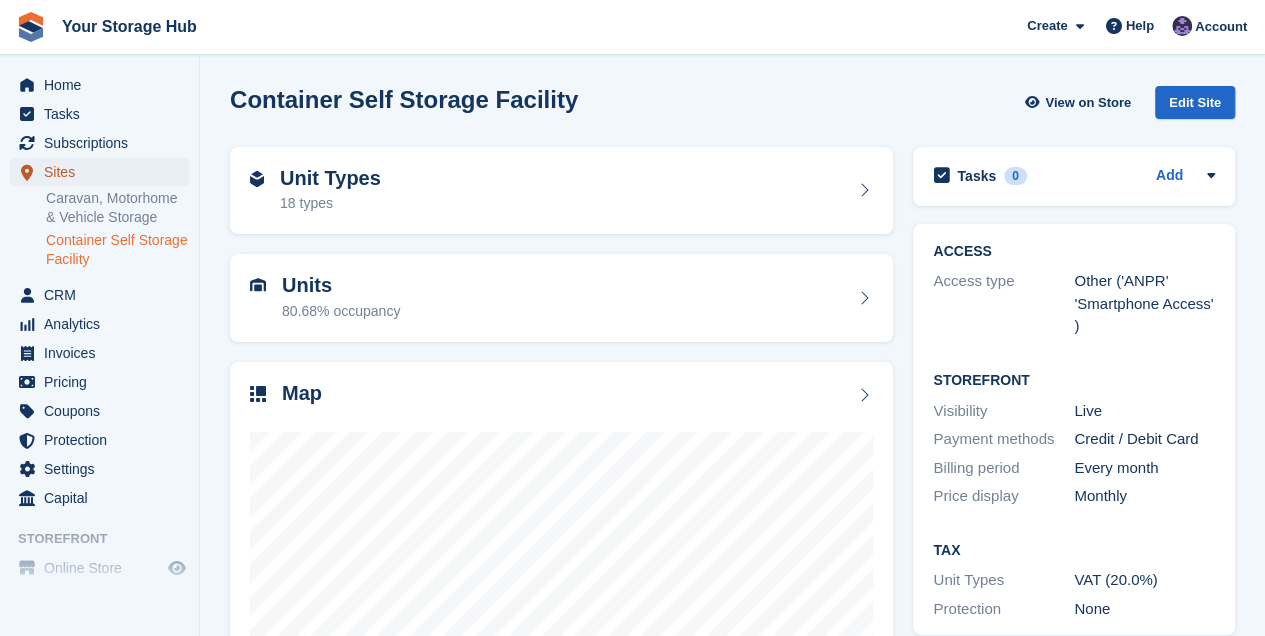 click on "Sites" at bounding box center (104, 172) 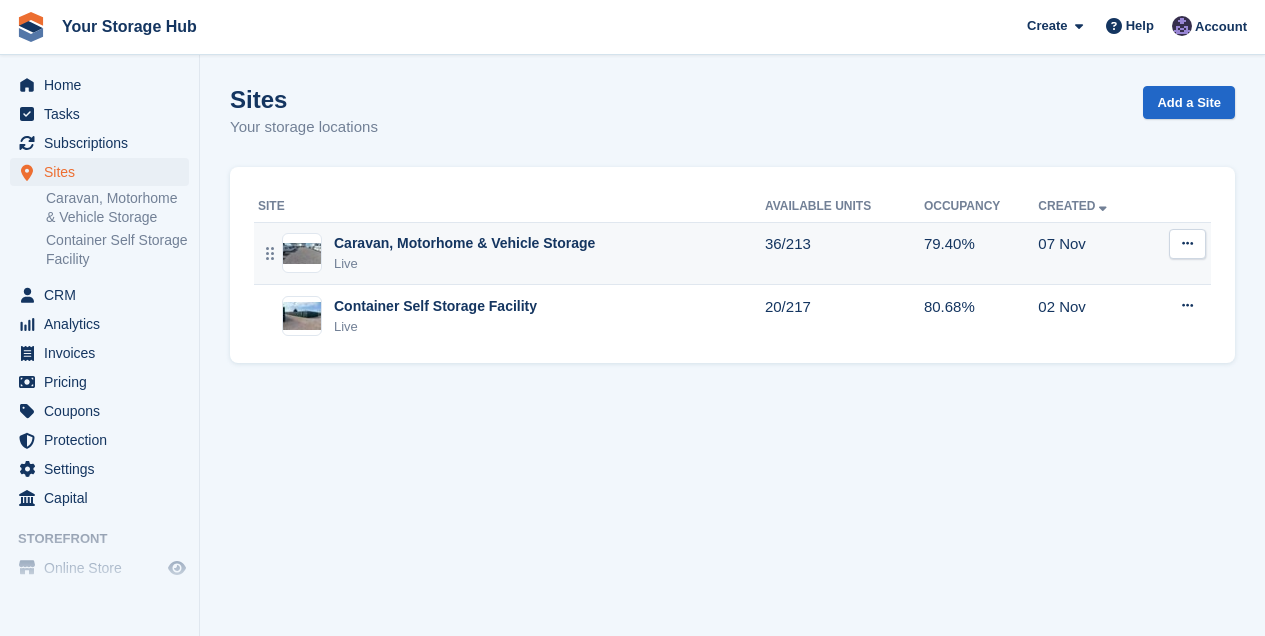 scroll, scrollTop: 0, scrollLeft: 0, axis: both 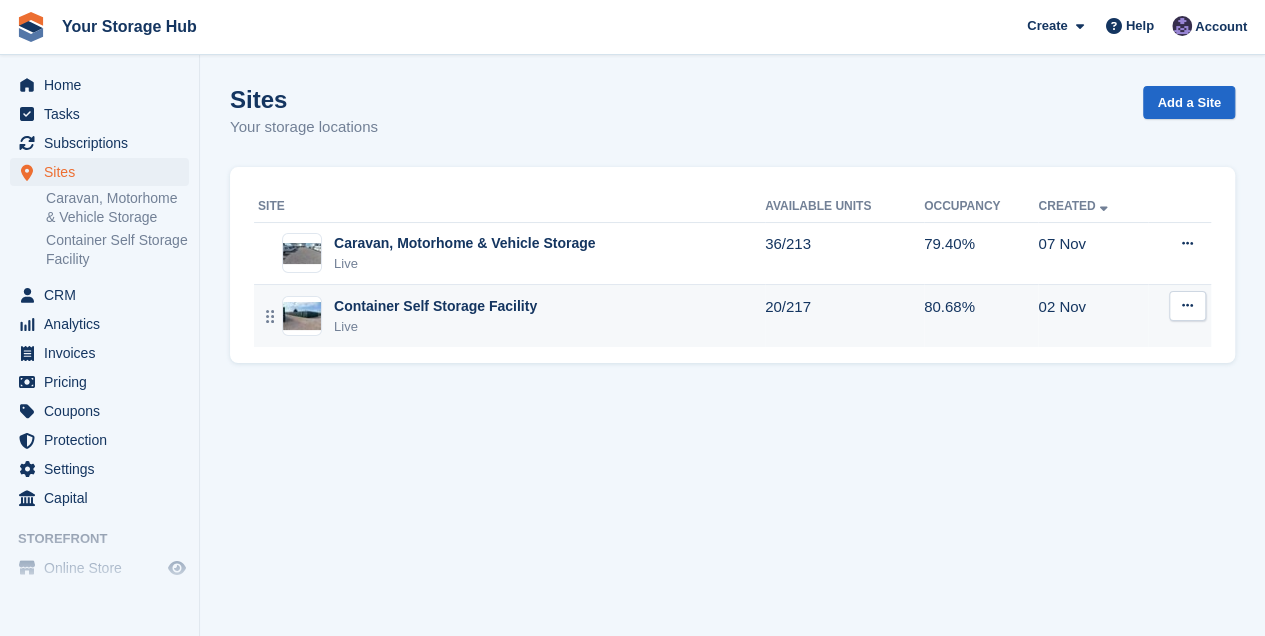 click on "Container Self Storage Facility" at bounding box center (435, 306) 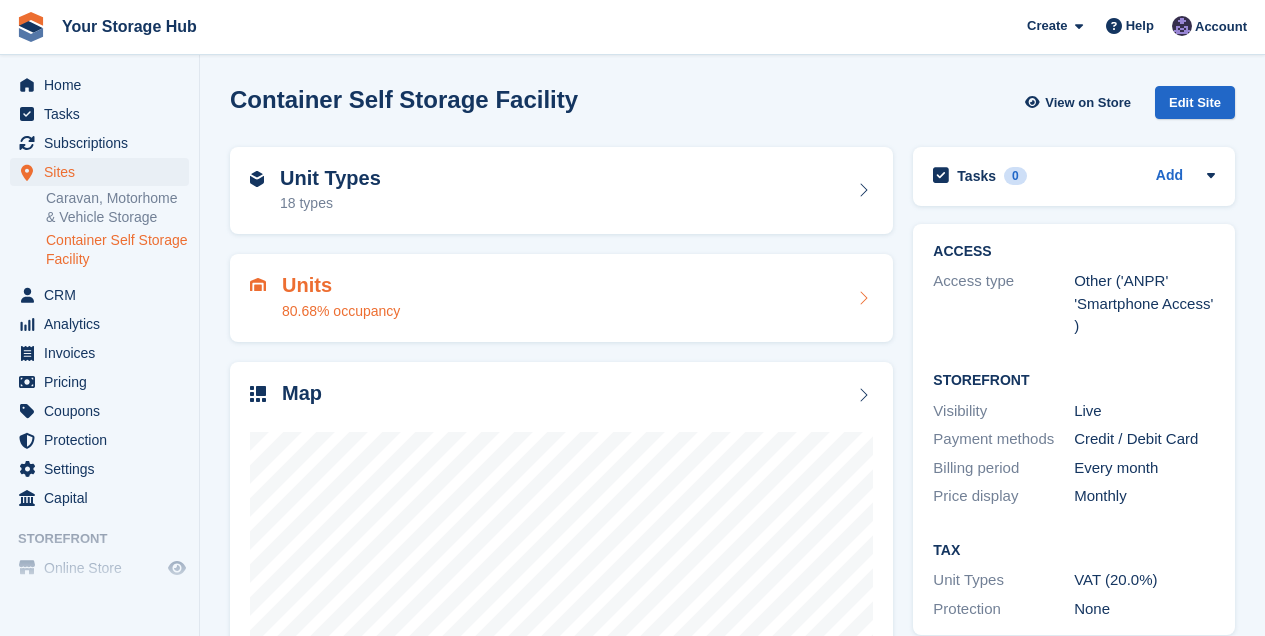 scroll, scrollTop: 0, scrollLeft: 0, axis: both 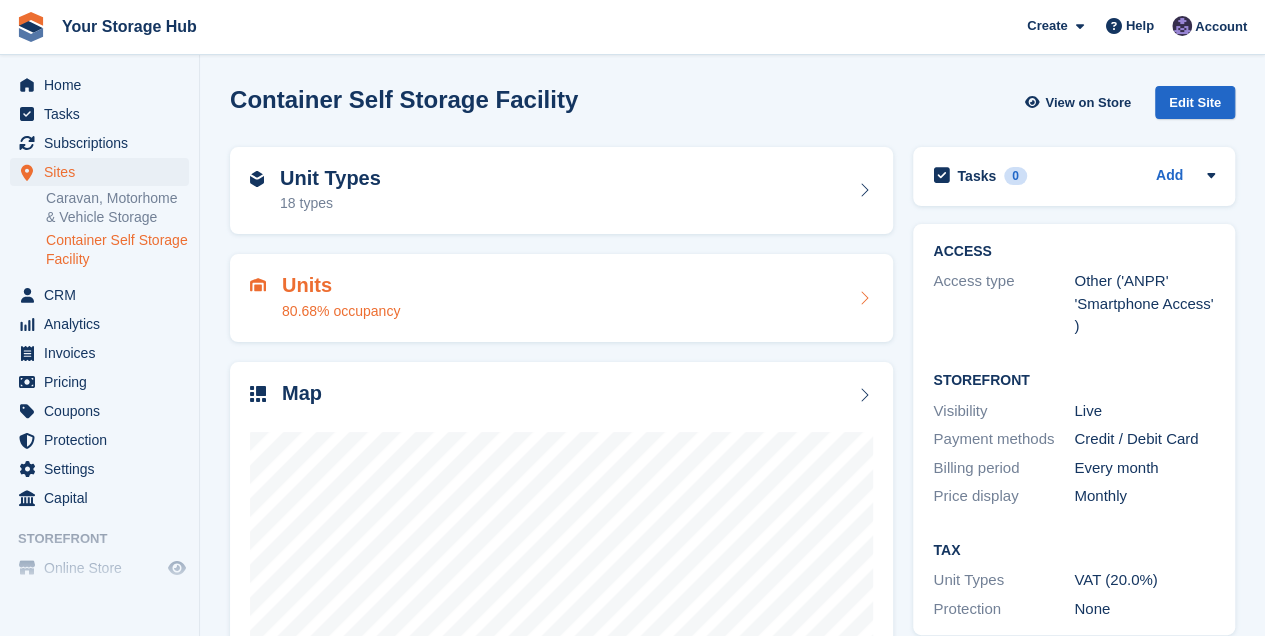 click on "Units
80.68% occupancy" at bounding box center (341, 298) 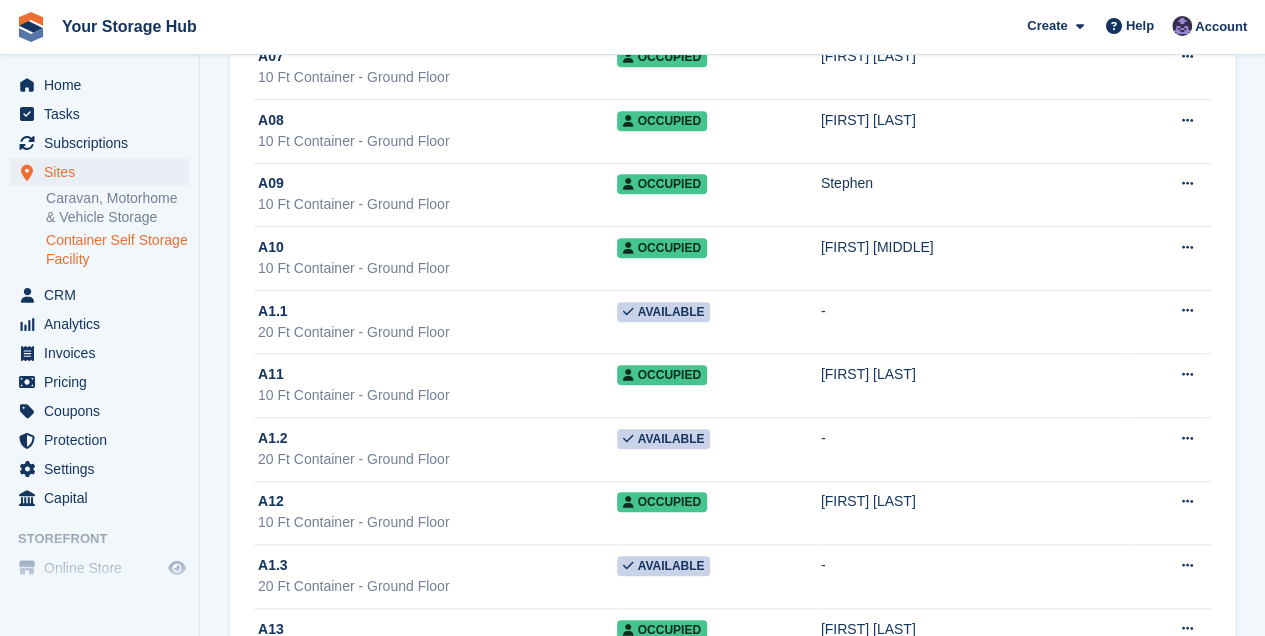 scroll, scrollTop: 733, scrollLeft: 0, axis: vertical 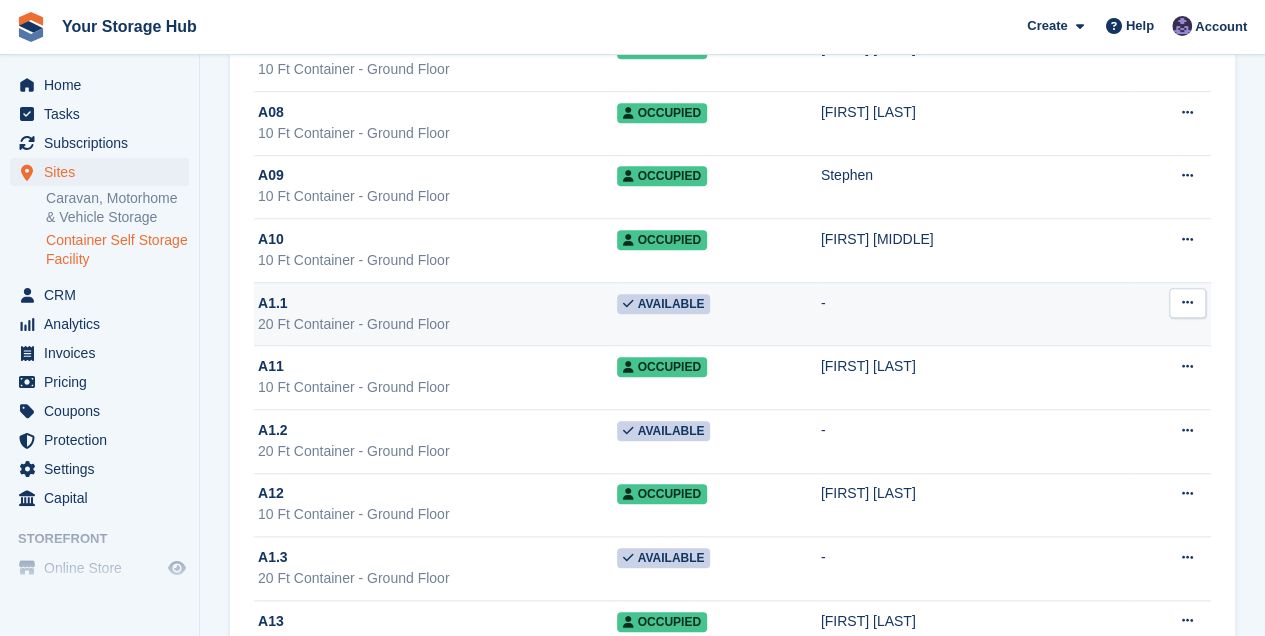 drag, startPoint x: 372, startPoint y: 310, endPoint x: 1194, endPoint y: 298, distance: 822.0876 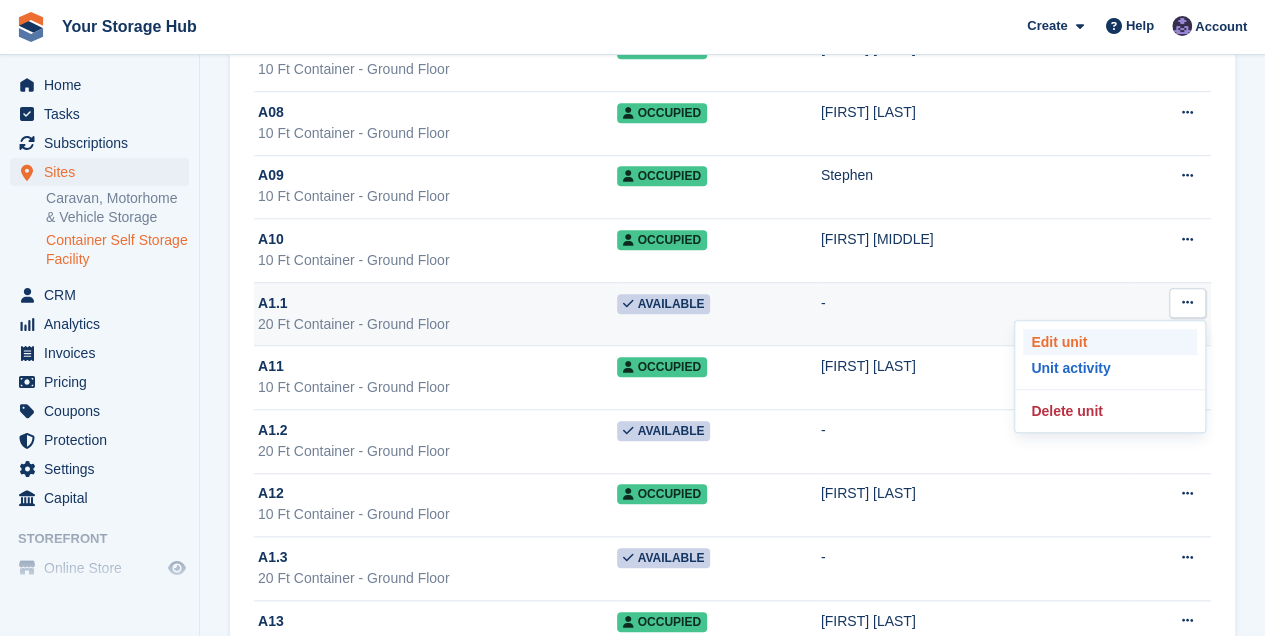 click on "Edit unit" at bounding box center (1110, 342) 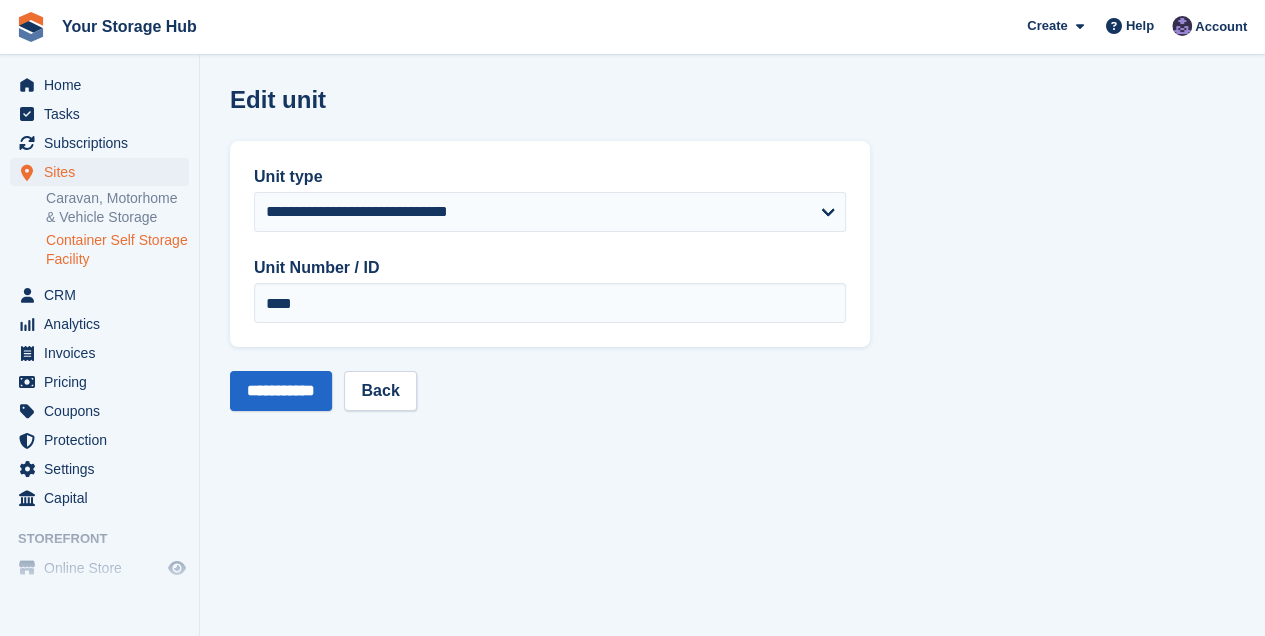 scroll, scrollTop: 0, scrollLeft: 0, axis: both 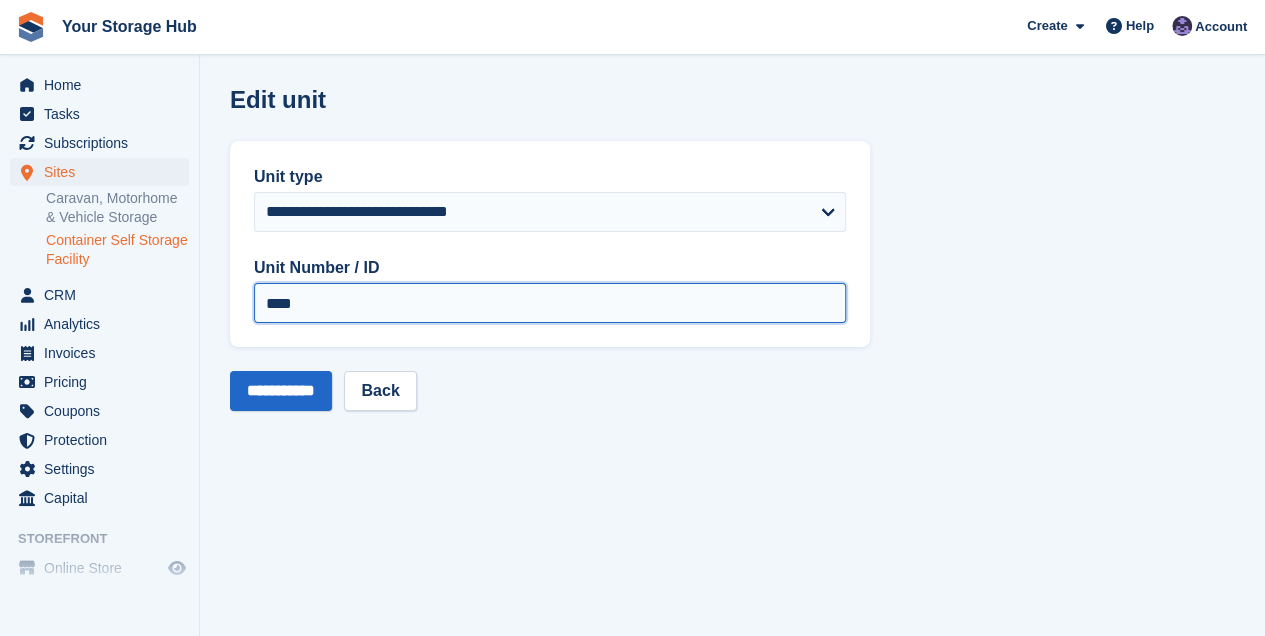 click on "****" at bounding box center (550, 303) 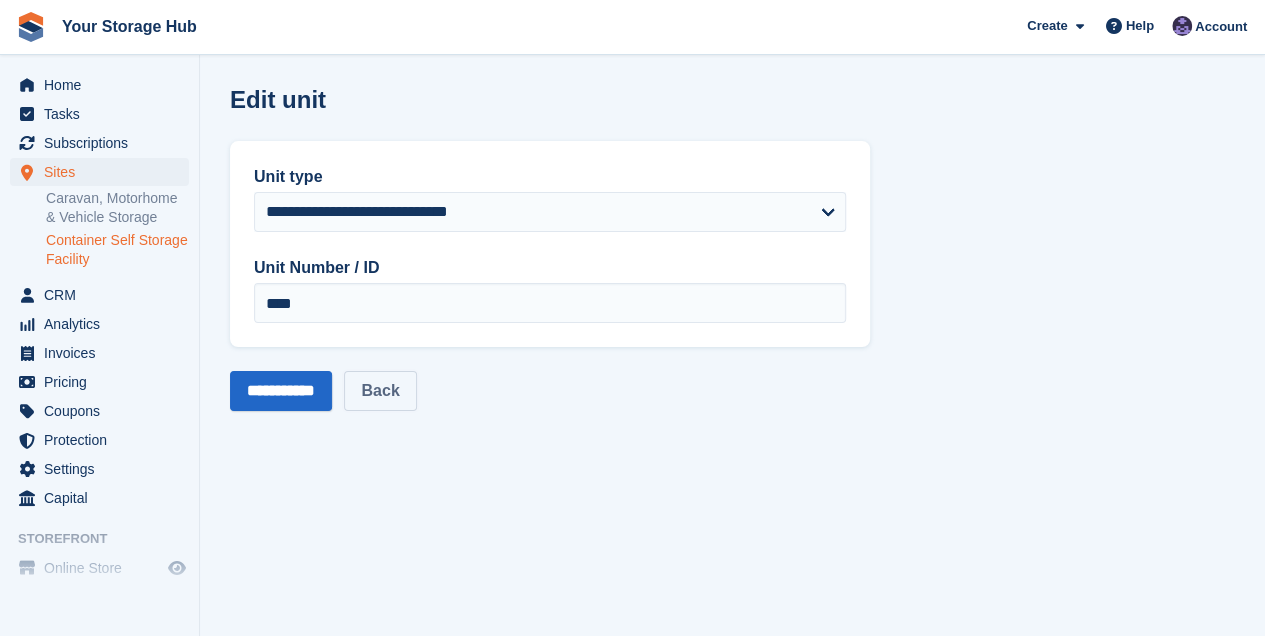 click on "Back" at bounding box center (380, 391) 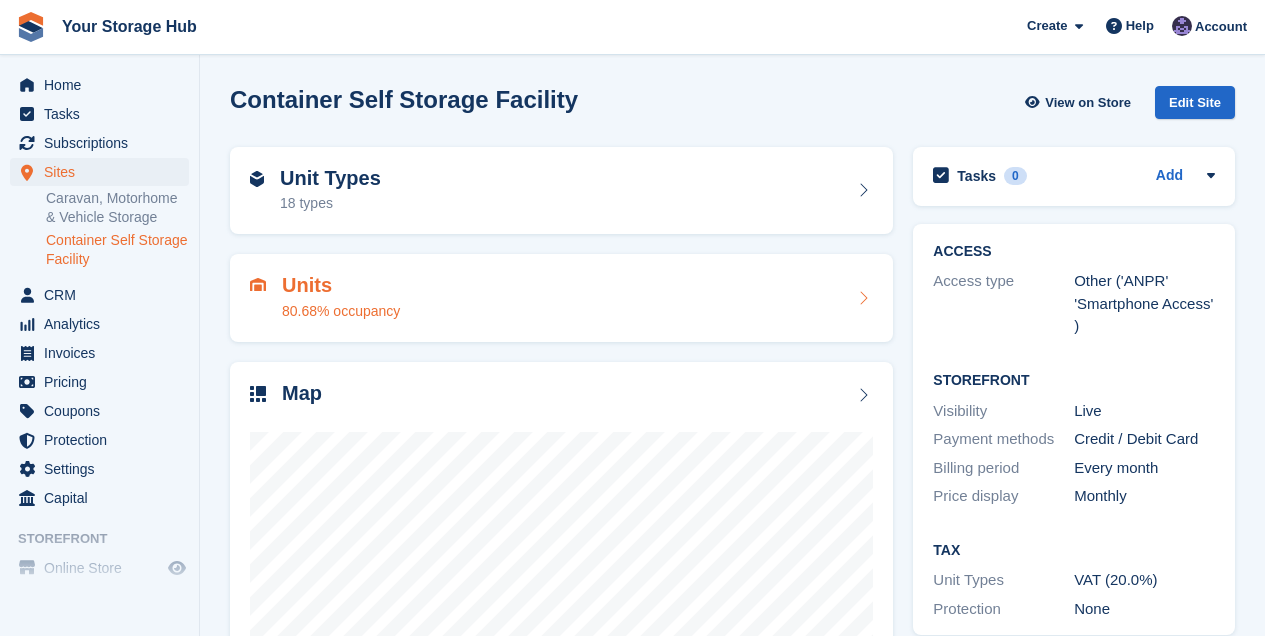 scroll, scrollTop: 0, scrollLeft: 0, axis: both 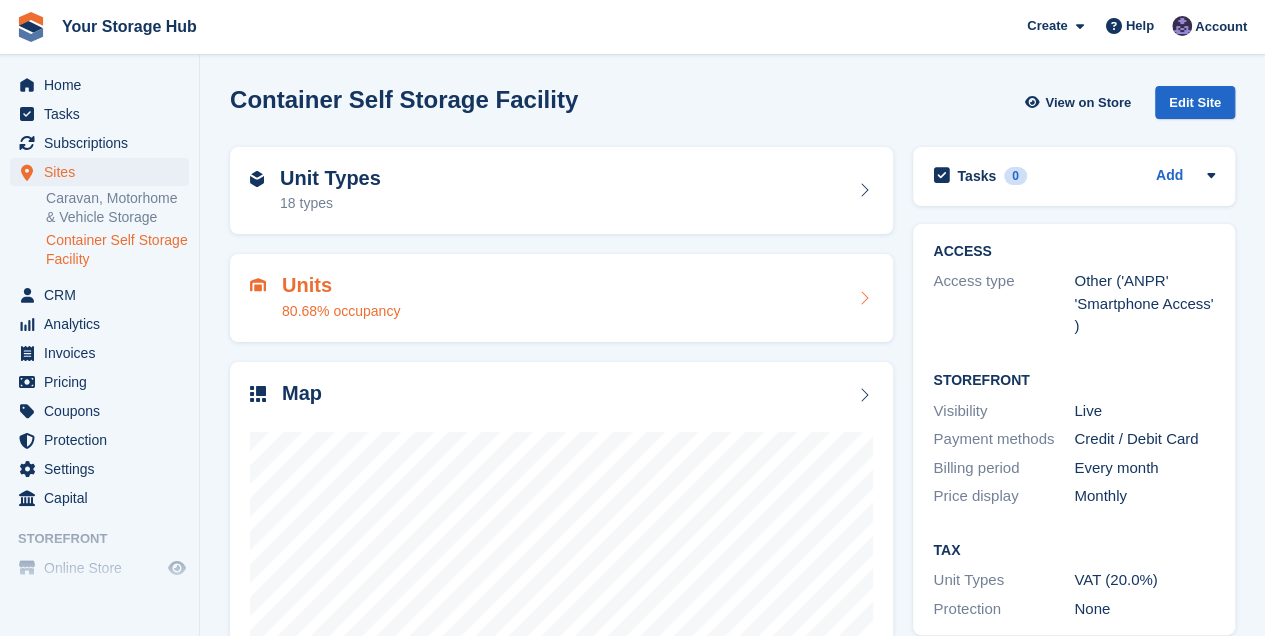 click on "Units
80.68% occupancy" at bounding box center [561, 298] 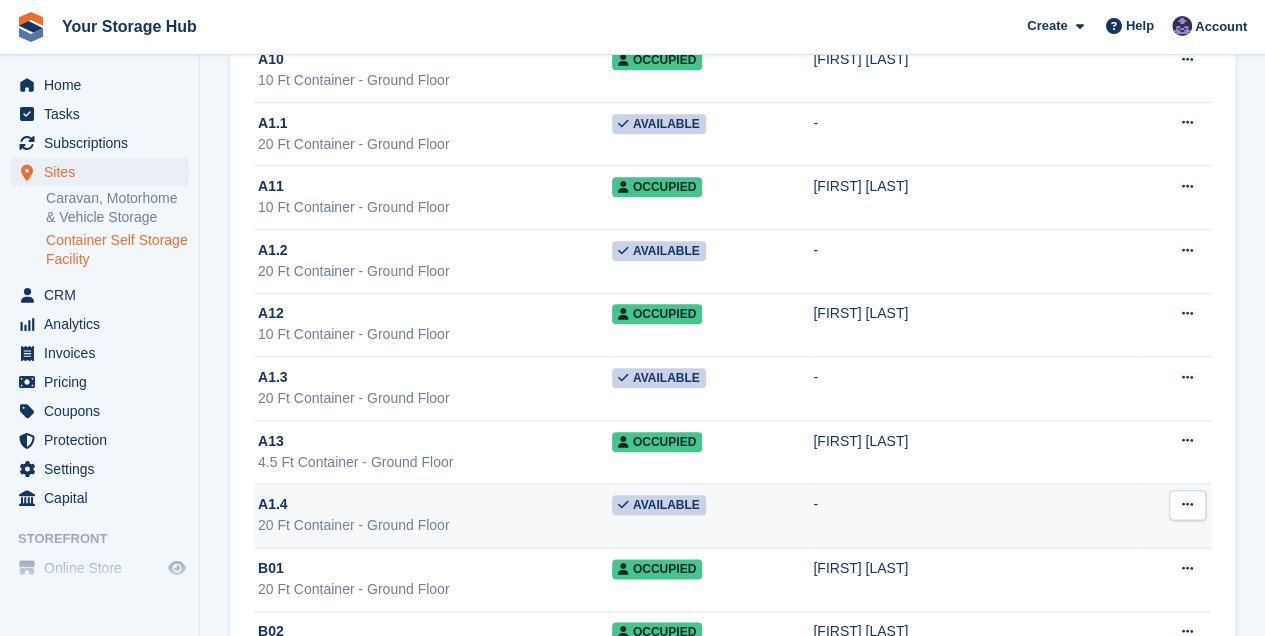 scroll, scrollTop: 933, scrollLeft: 0, axis: vertical 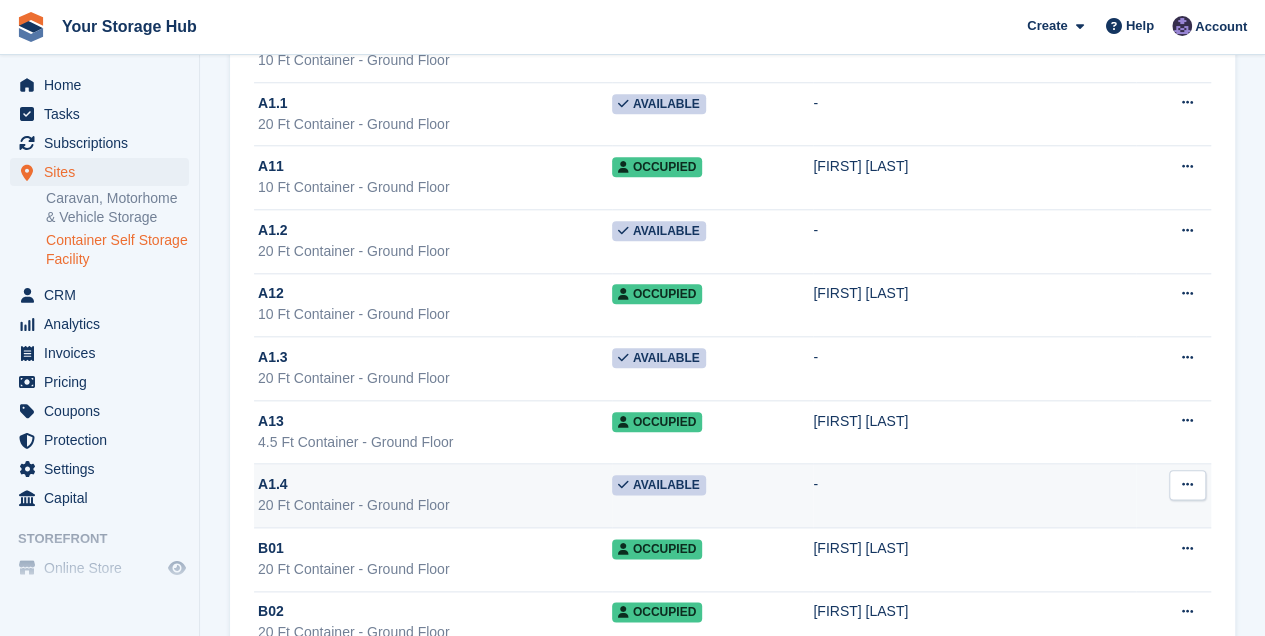 drag, startPoint x: 308, startPoint y: 486, endPoint x: 1180, endPoint y: 481, distance: 872.01434 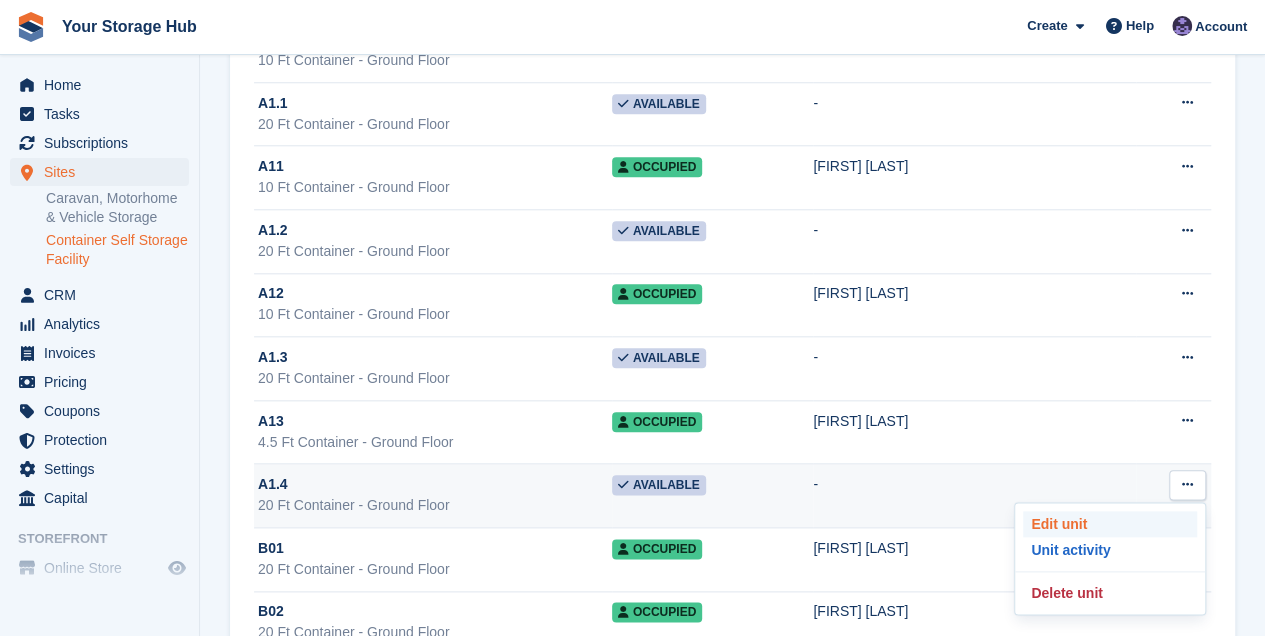 click on "Edit unit" at bounding box center [1110, 524] 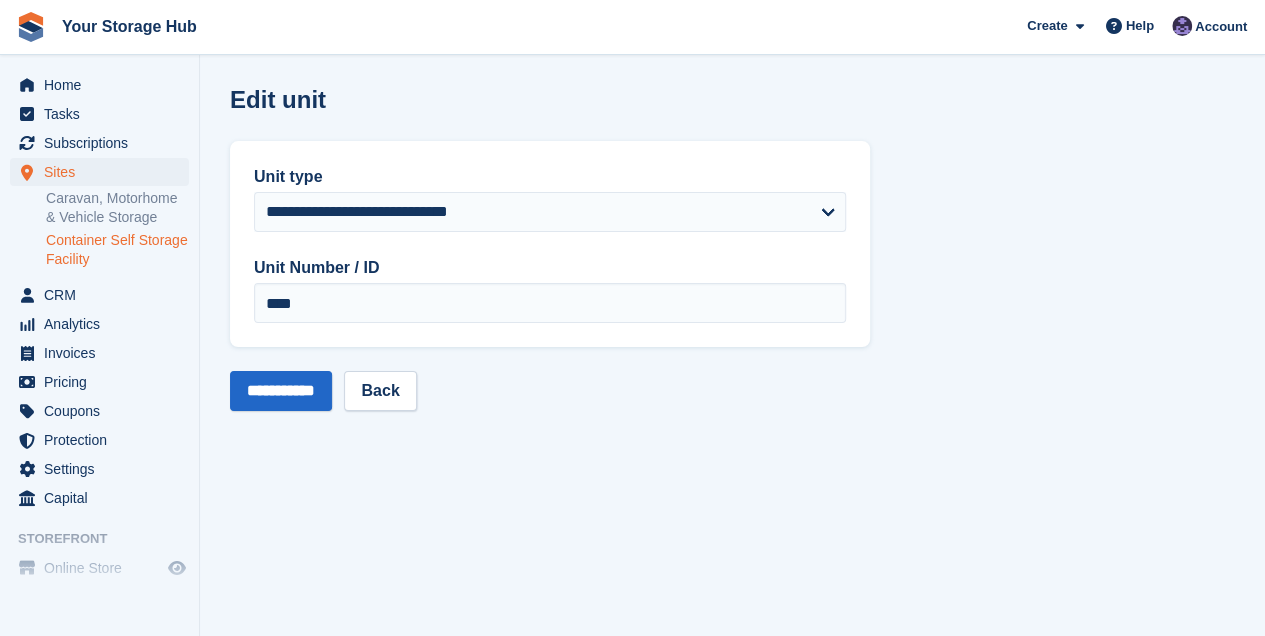 scroll, scrollTop: 0, scrollLeft: 0, axis: both 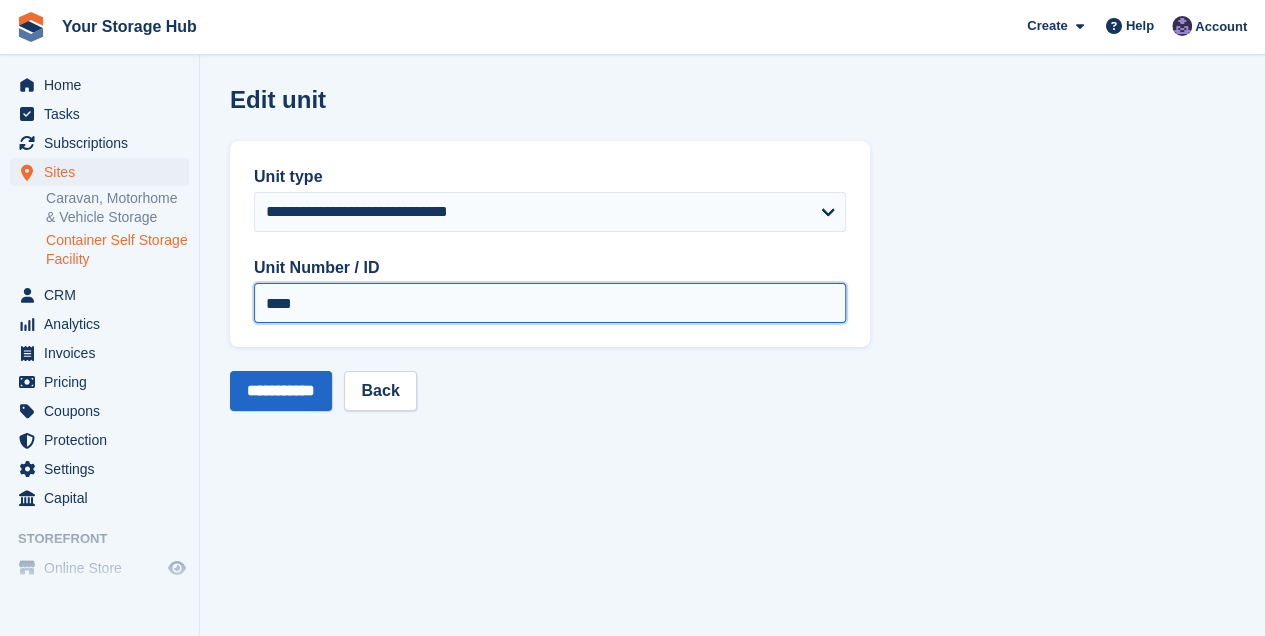 click on "****" at bounding box center (550, 303) 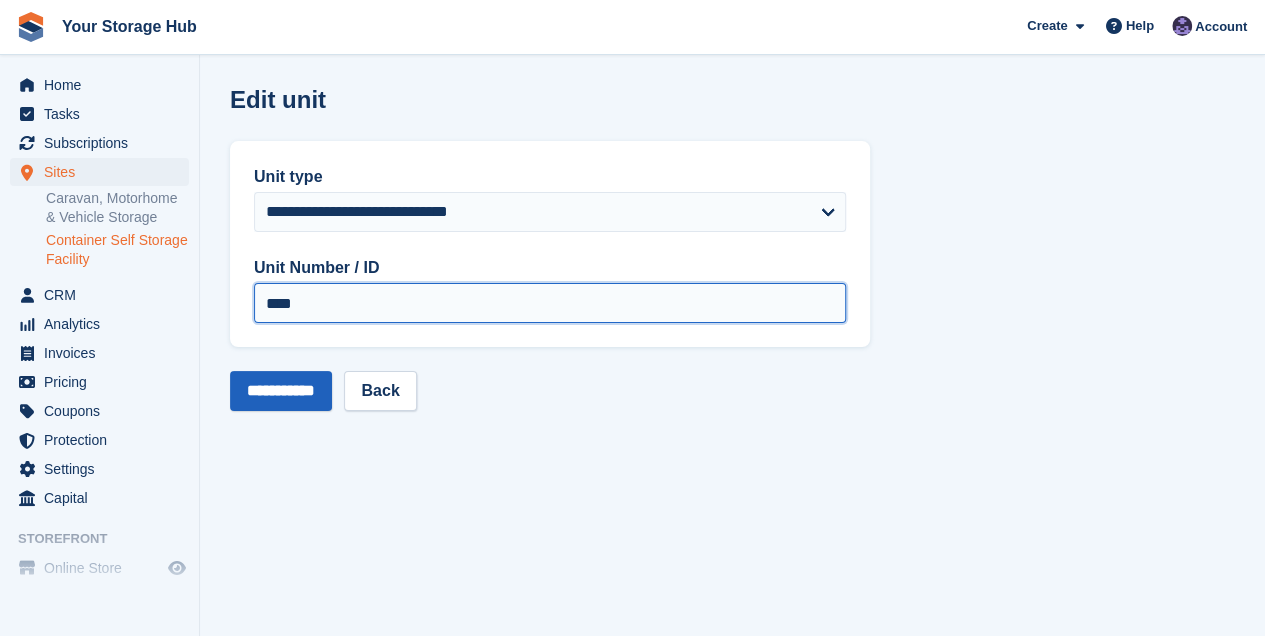type on "****" 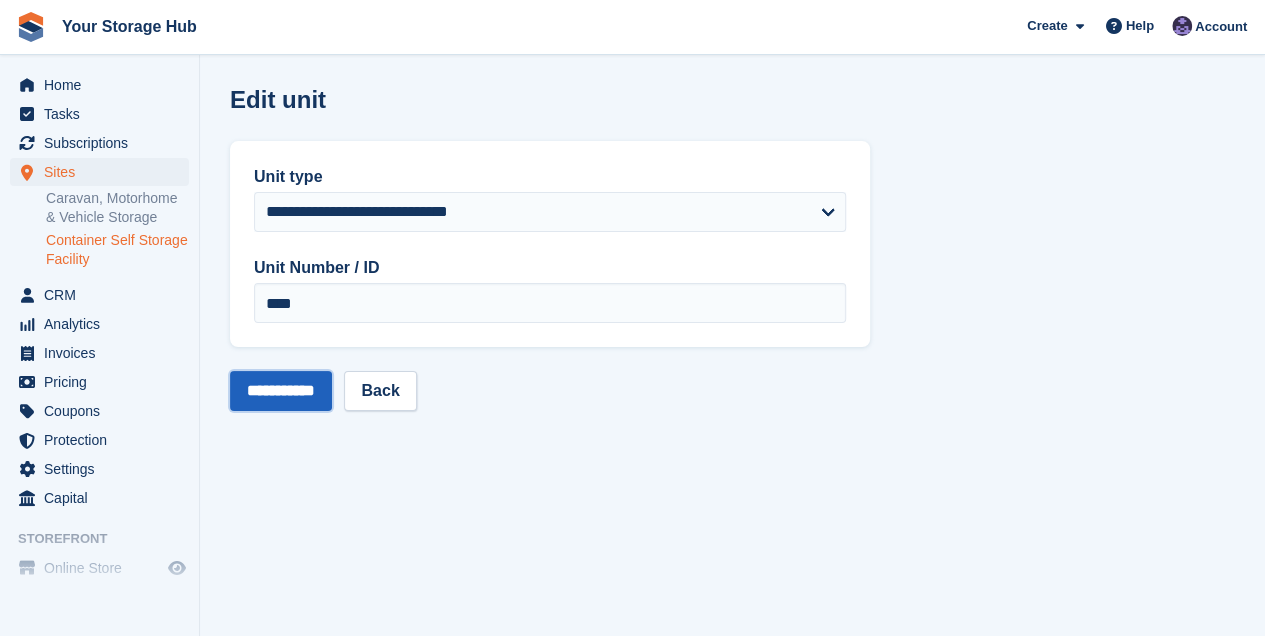 click on "**********" at bounding box center (281, 391) 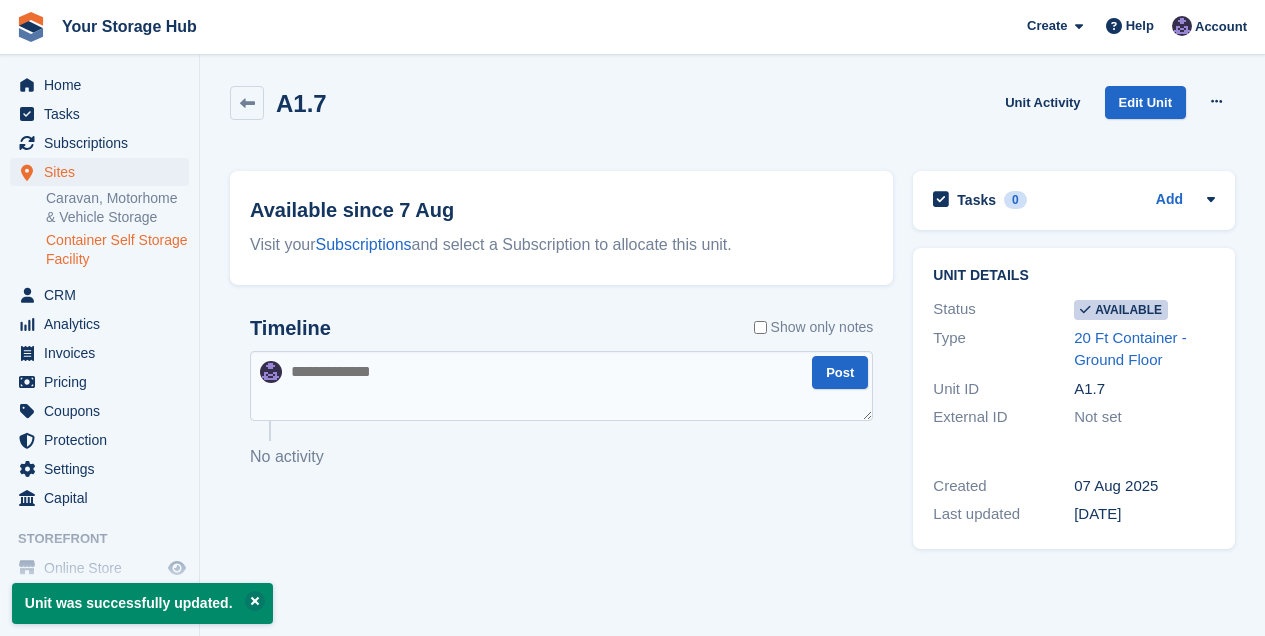 scroll, scrollTop: 0, scrollLeft: 0, axis: both 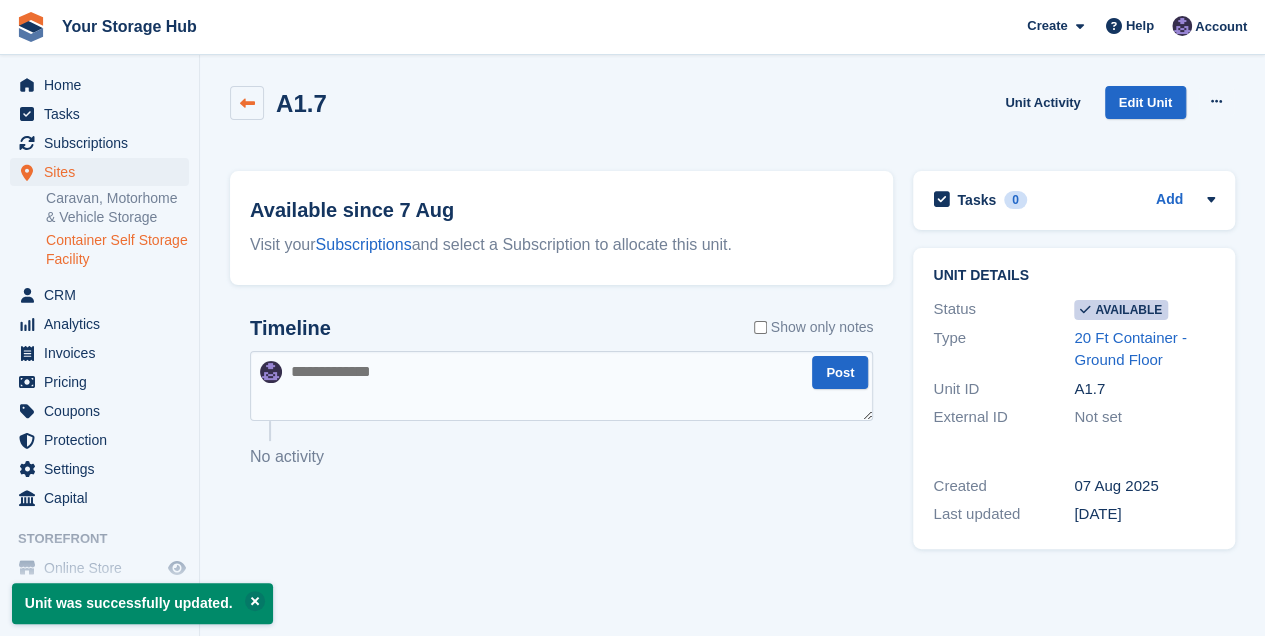 click at bounding box center [247, 103] 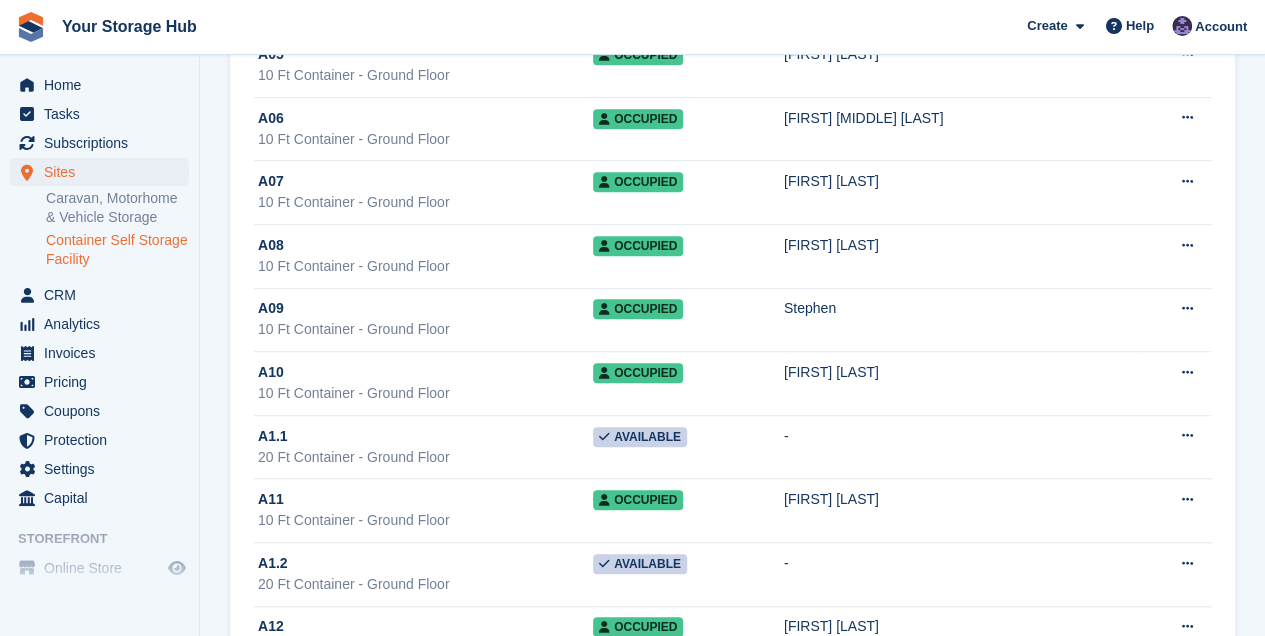 scroll, scrollTop: 666, scrollLeft: 0, axis: vertical 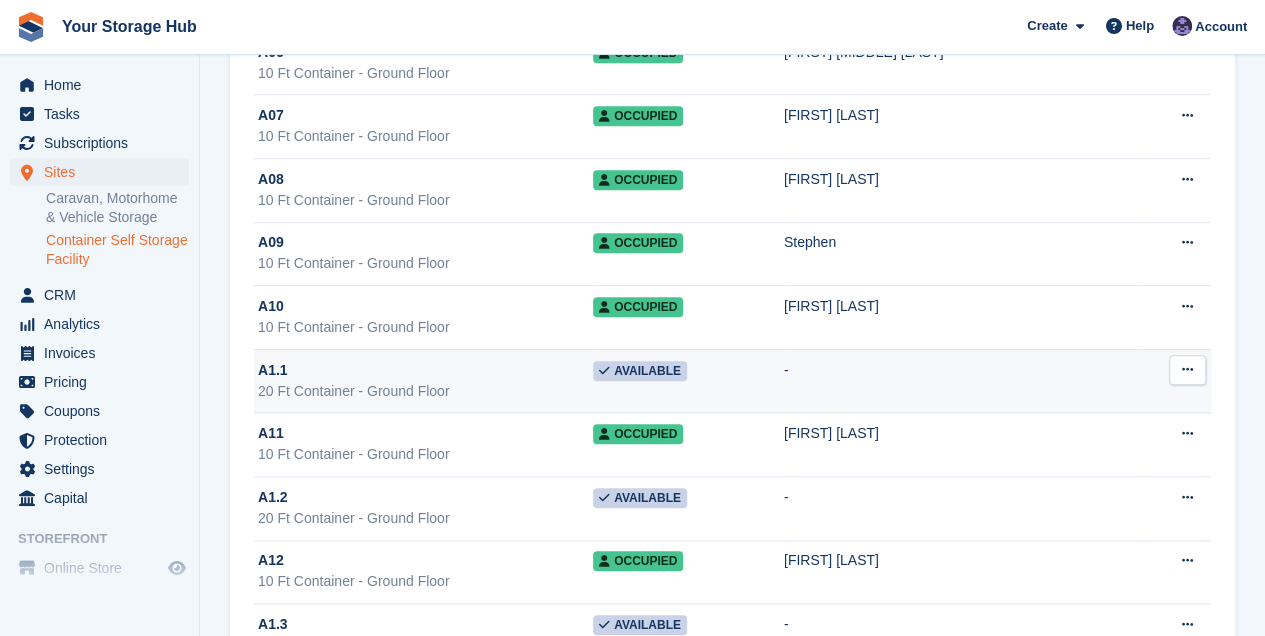 click at bounding box center (1187, 369) 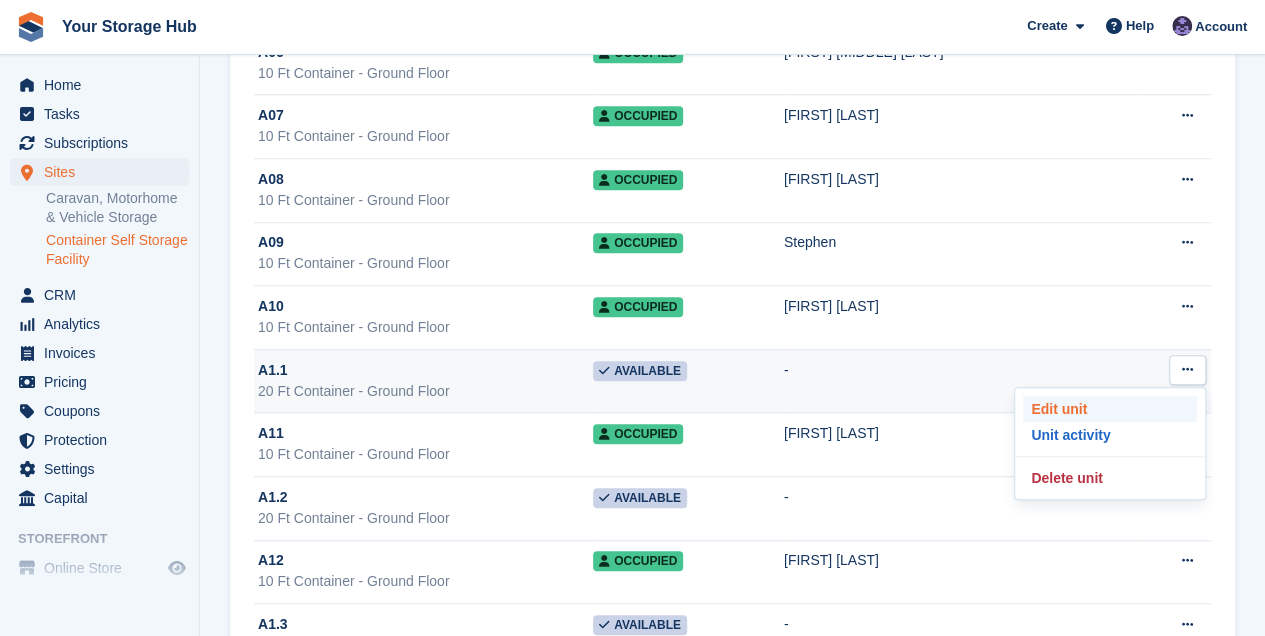 click on "Edit unit" at bounding box center [1110, 409] 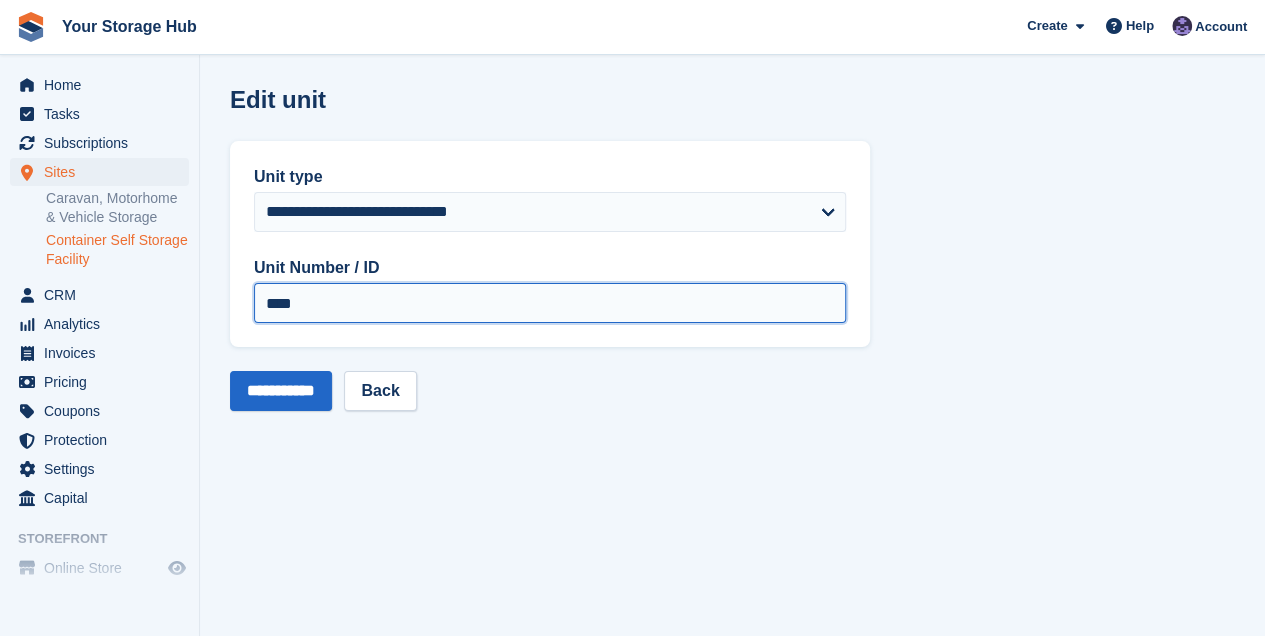 click on "****" at bounding box center (550, 303) 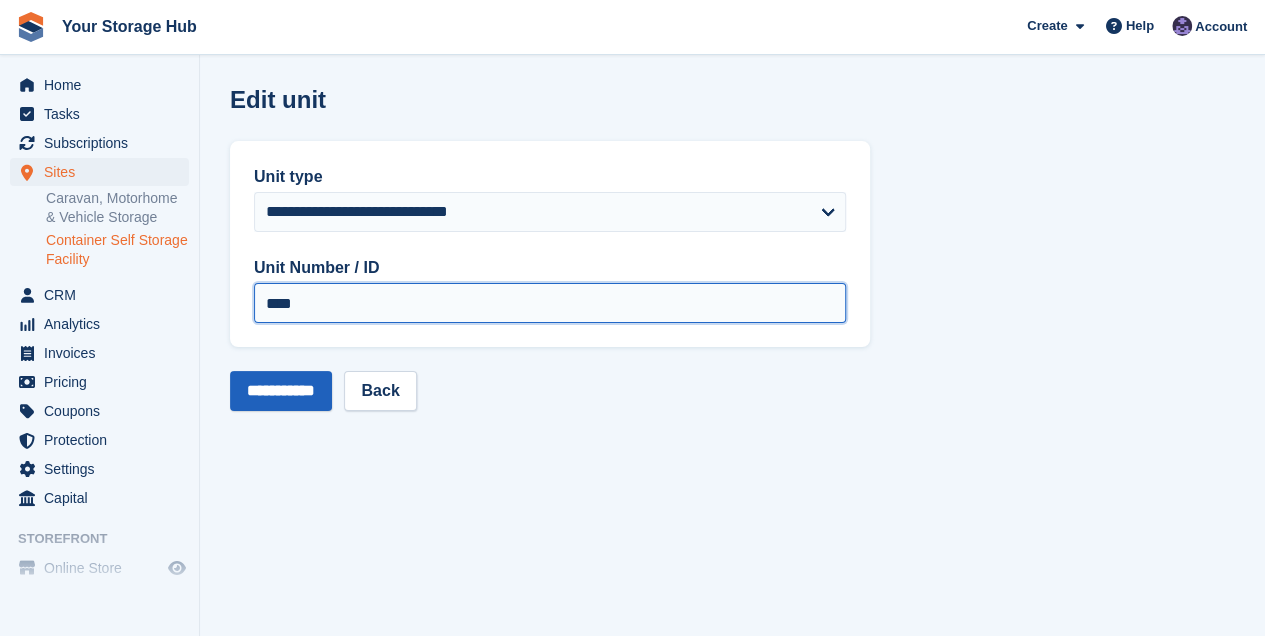 type on "****" 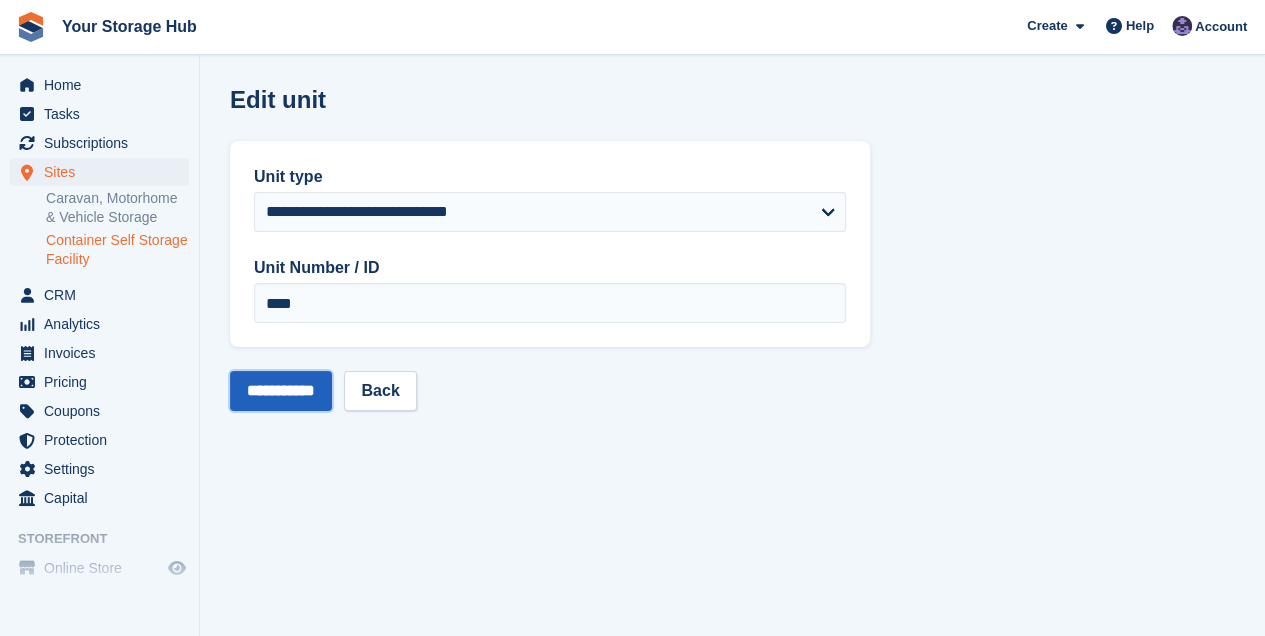 click on "**********" at bounding box center (281, 391) 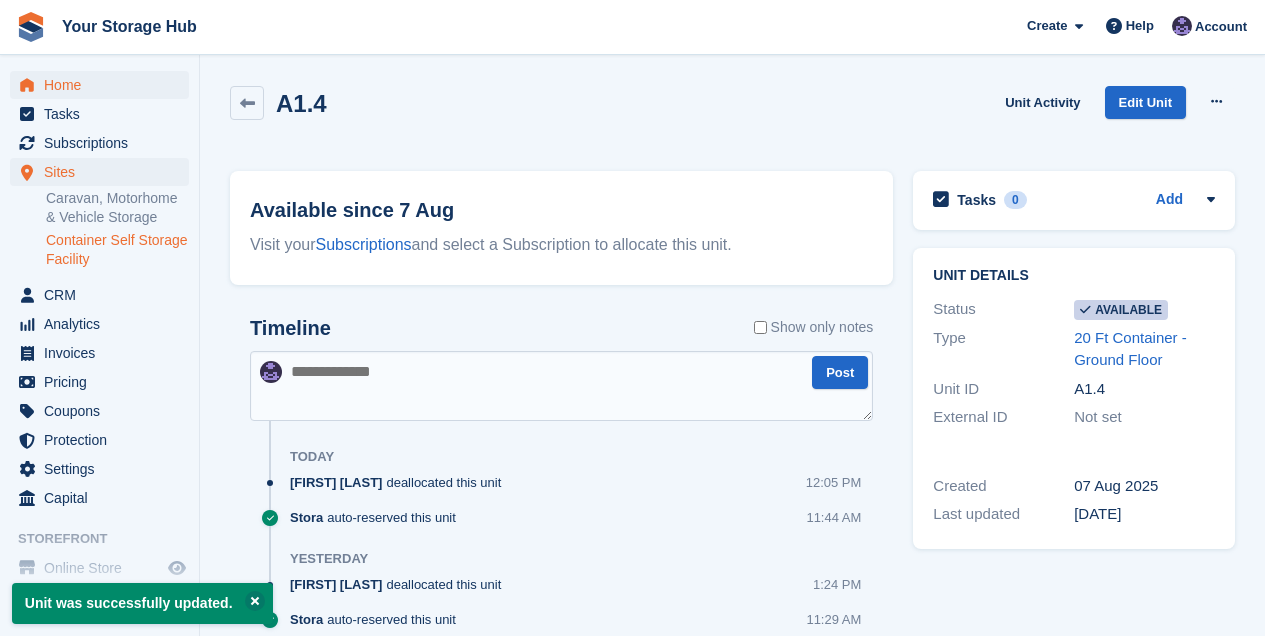 scroll, scrollTop: 0, scrollLeft: 0, axis: both 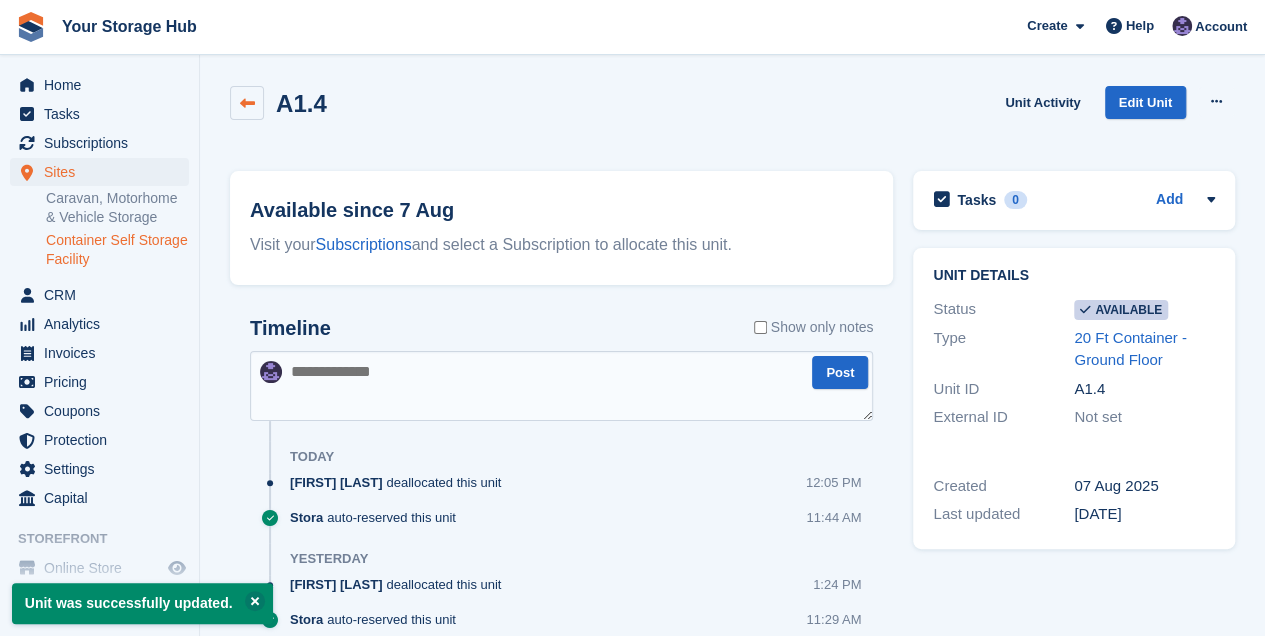 click at bounding box center (247, 103) 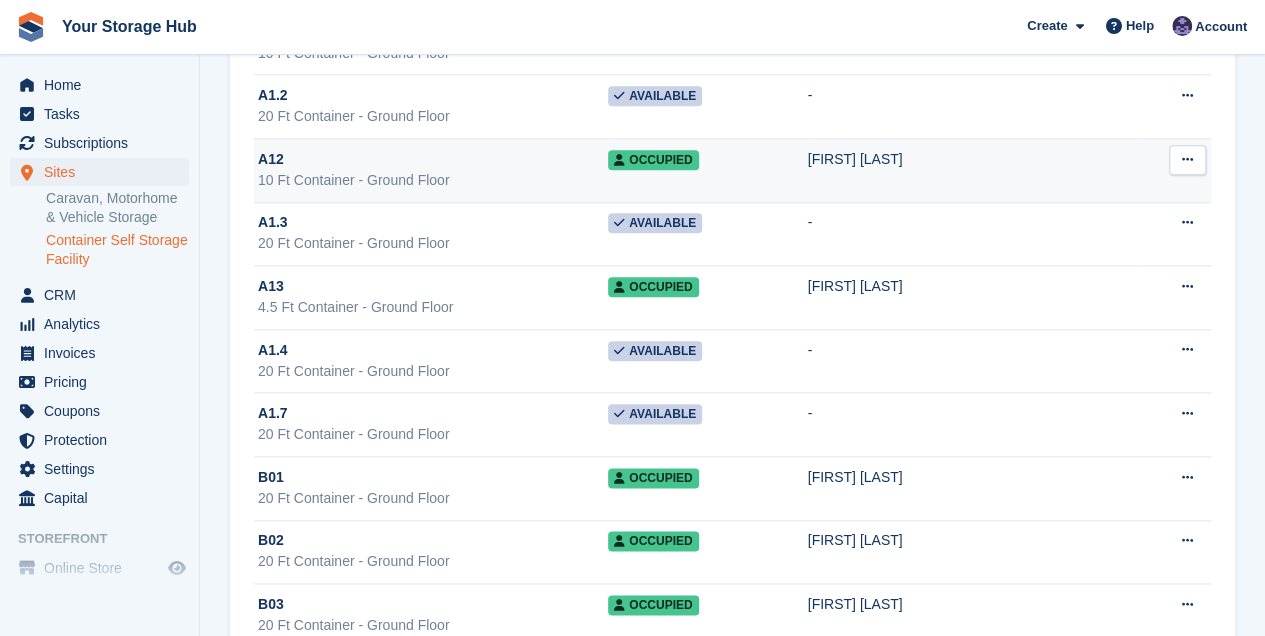scroll, scrollTop: 933, scrollLeft: 0, axis: vertical 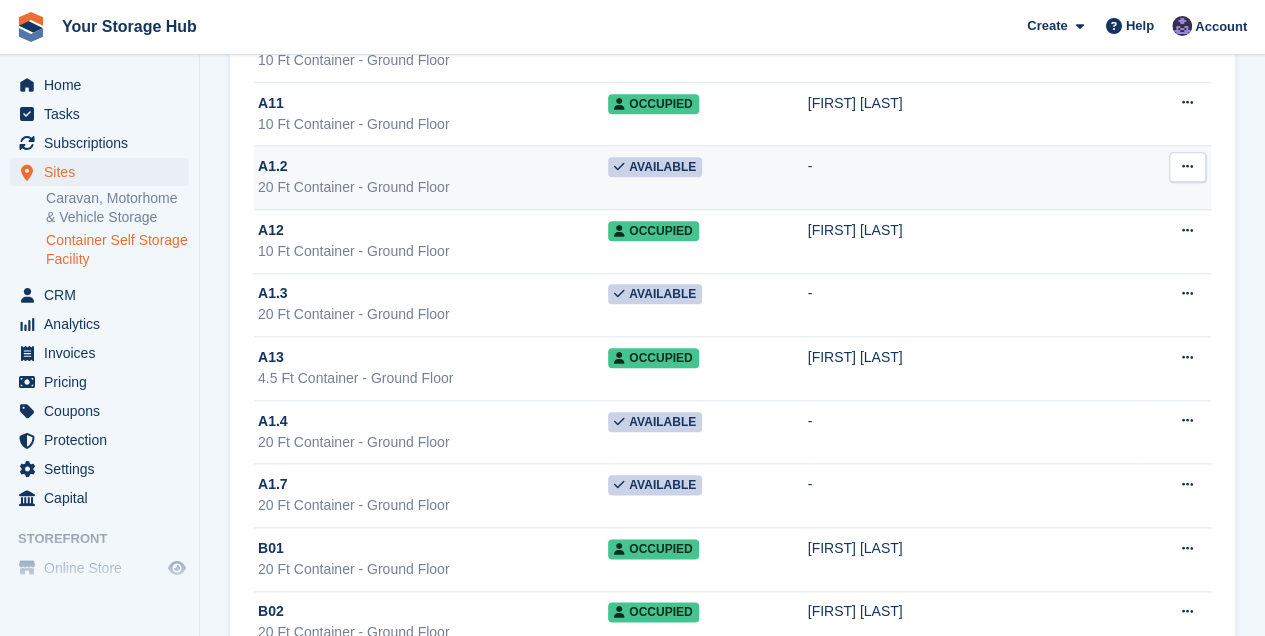 click at bounding box center (1187, 166) 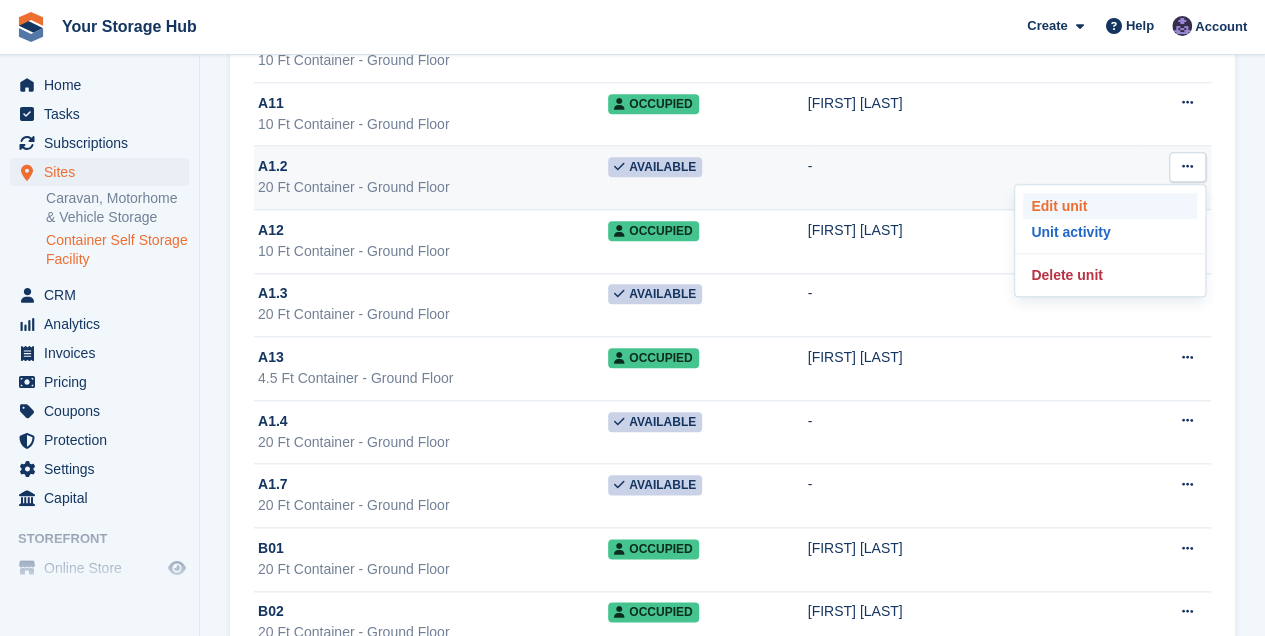click on "Edit unit" at bounding box center [1110, 206] 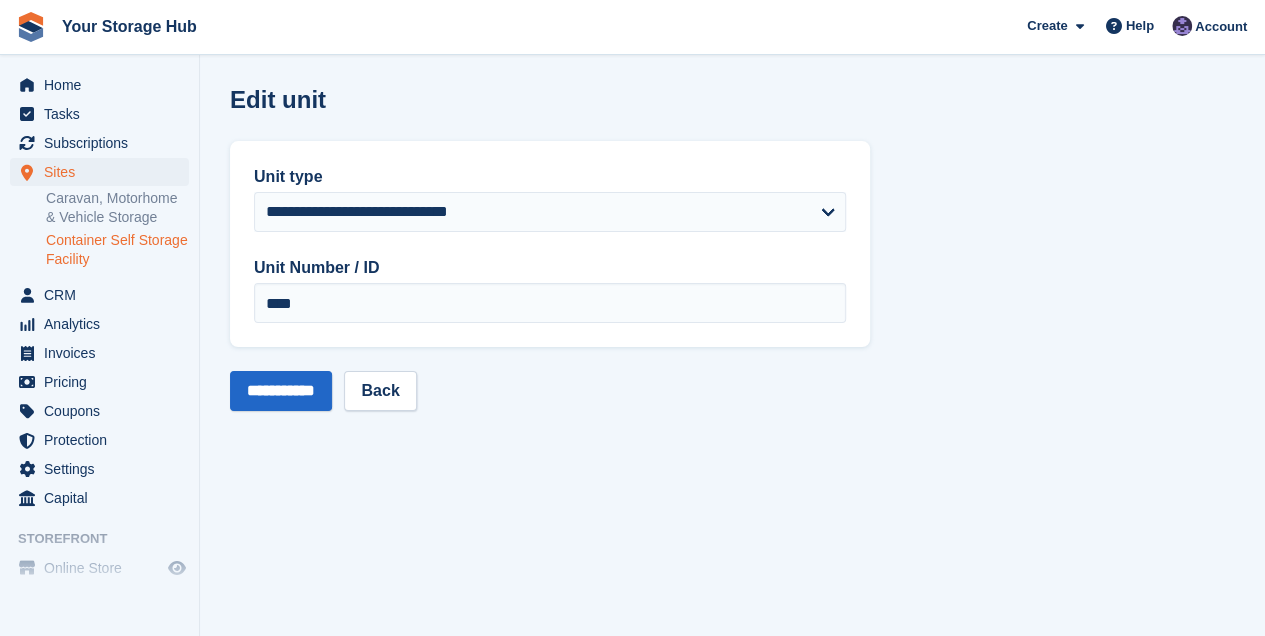 scroll, scrollTop: 0, scrollLeft: 0, axis: both 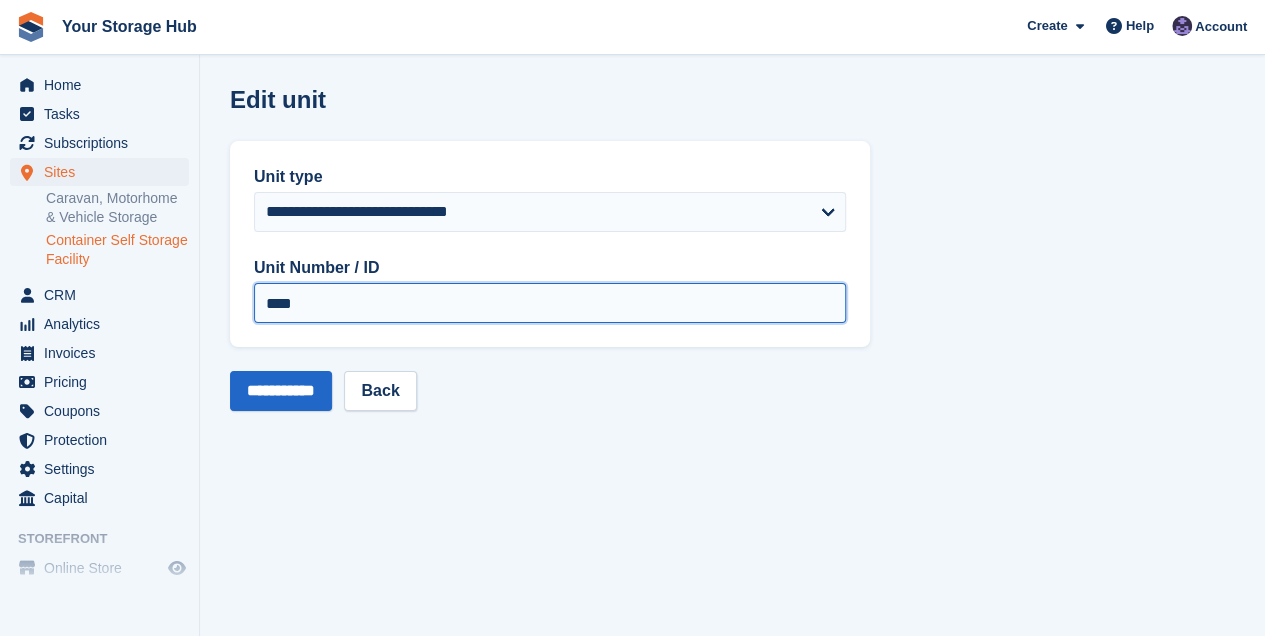 click on "****" at bounding box center [550, 303] 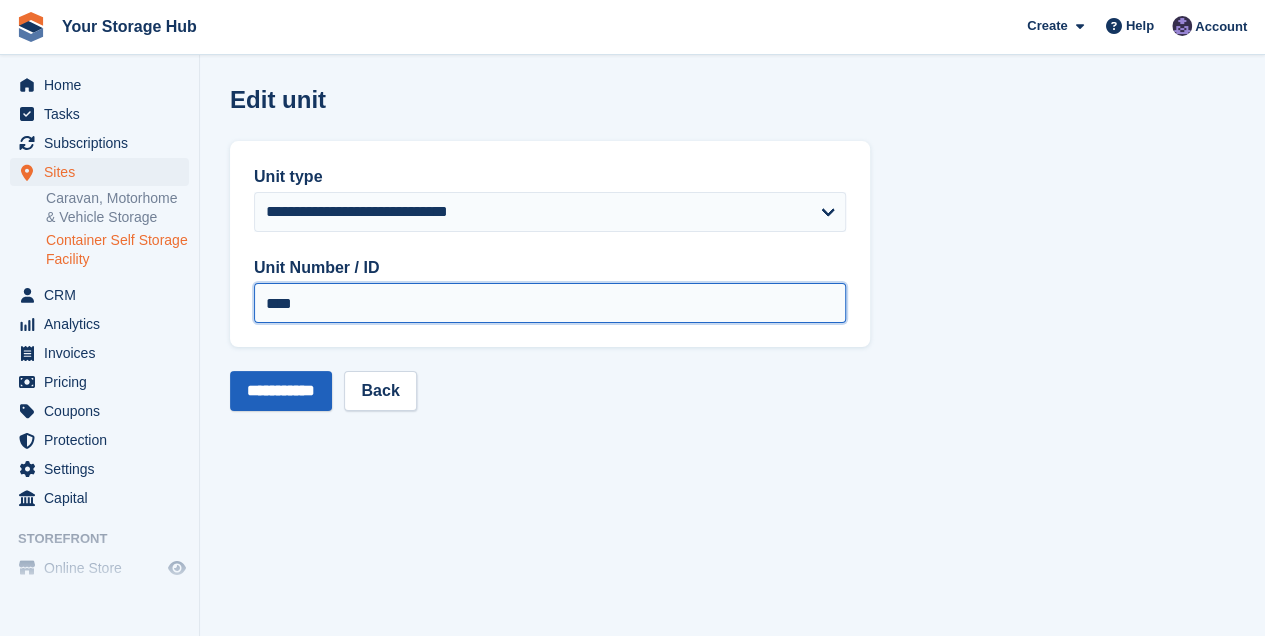 type on "****" 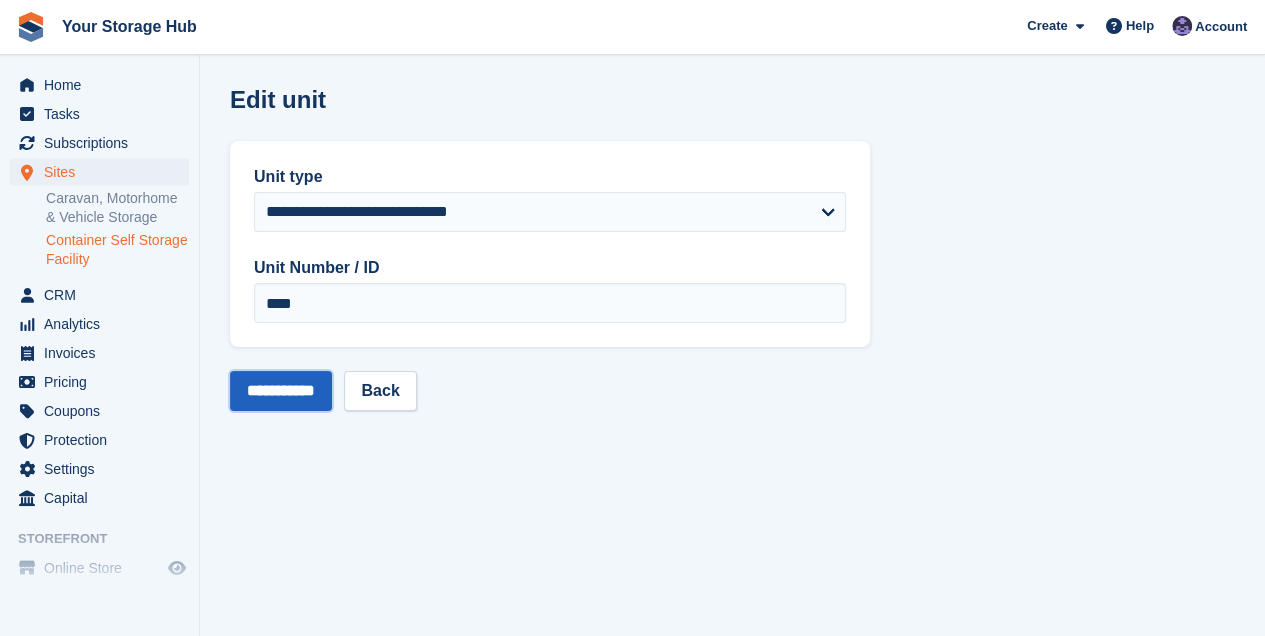 click on "**********" at bounding box center [281, 391] 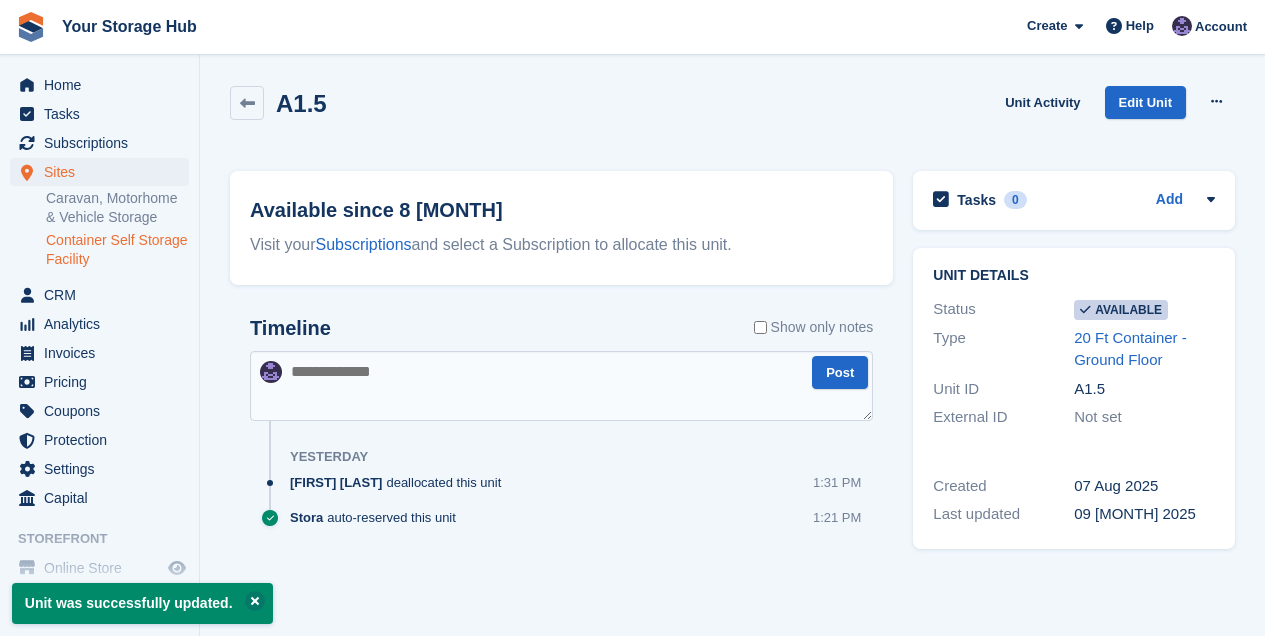scroll, scrollTop: 0, scrollLeft: 0, axis: both 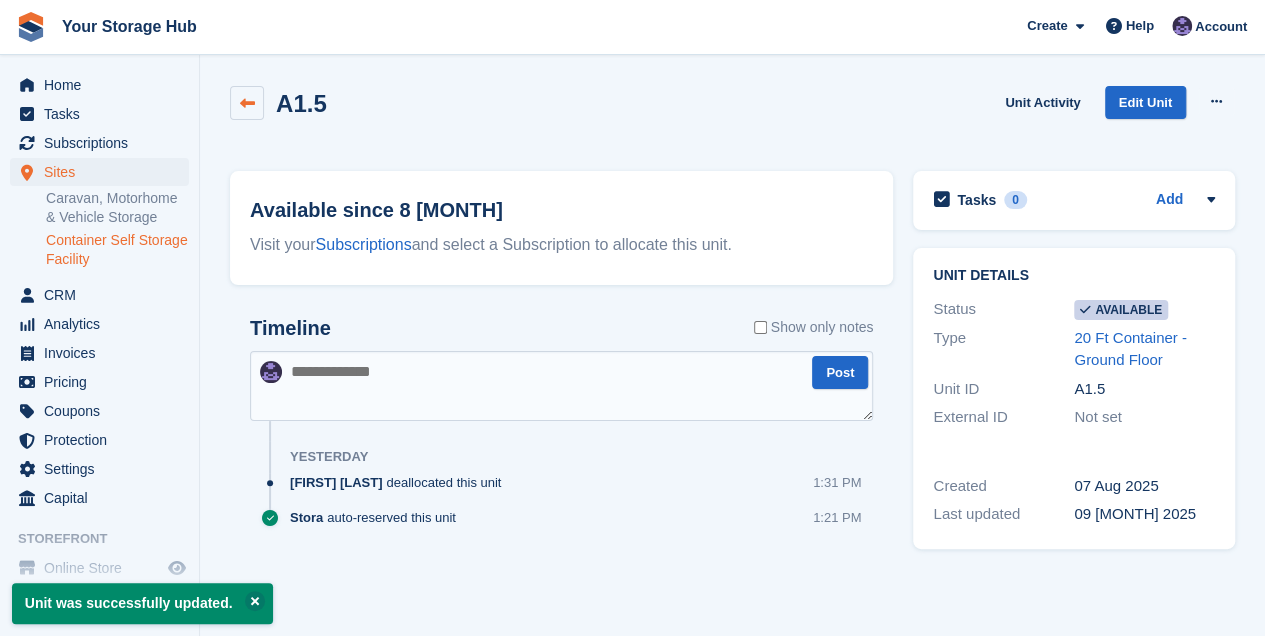 click at bounding box center (247, 103) 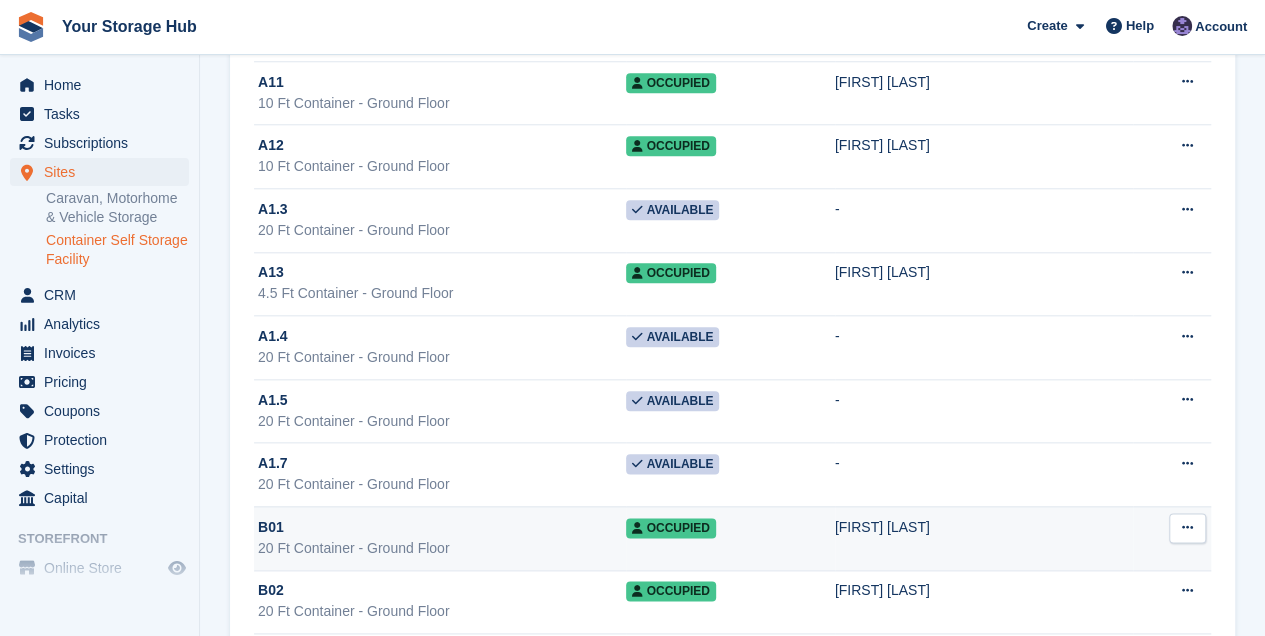 scroll, scrollTop: 933, scrollLeft: 0, axis: vertical 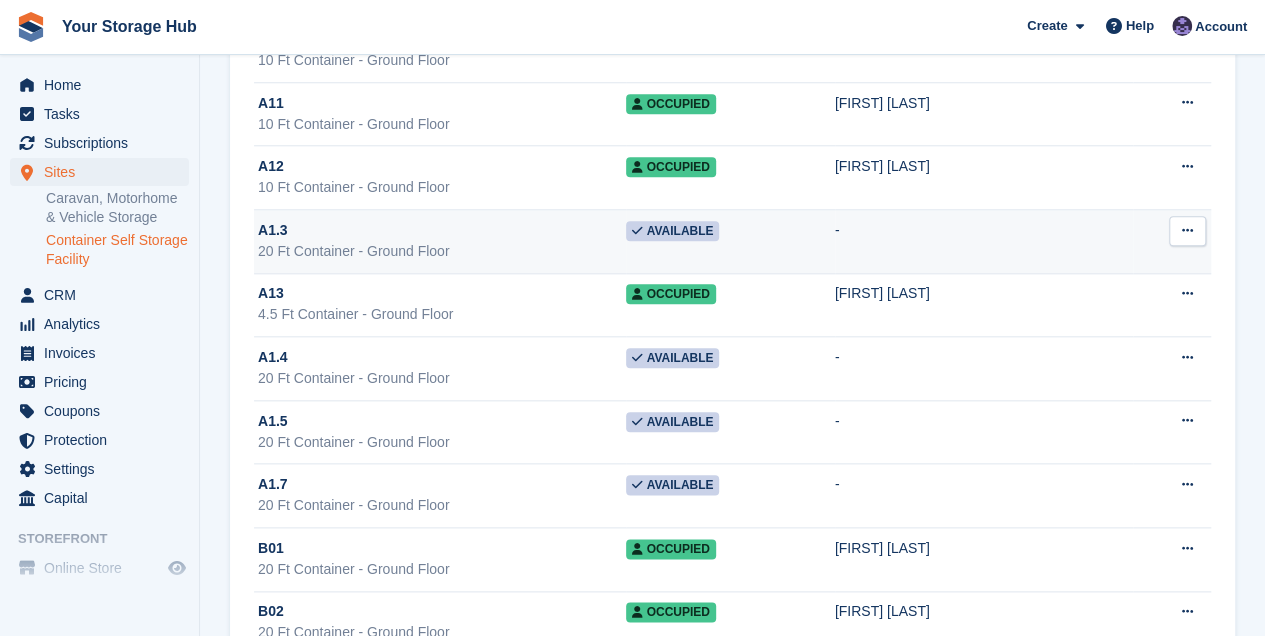 click at bounding box center [1187, 230] 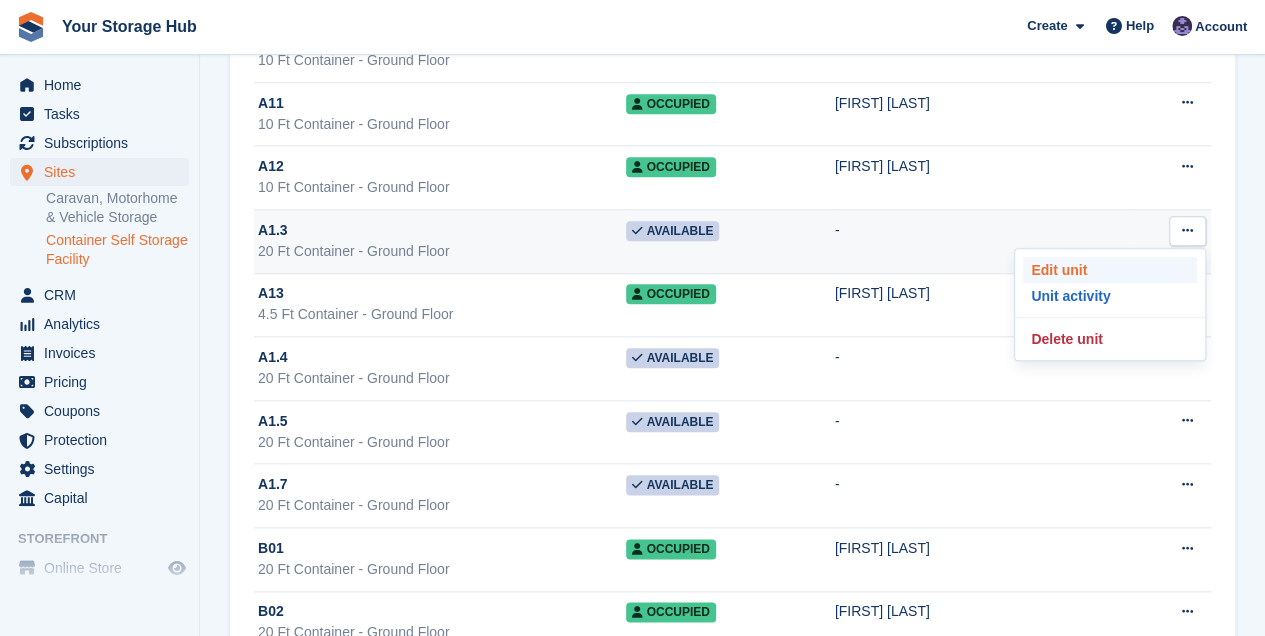 click on "Edit unit" at bounding box center (1110, 270) 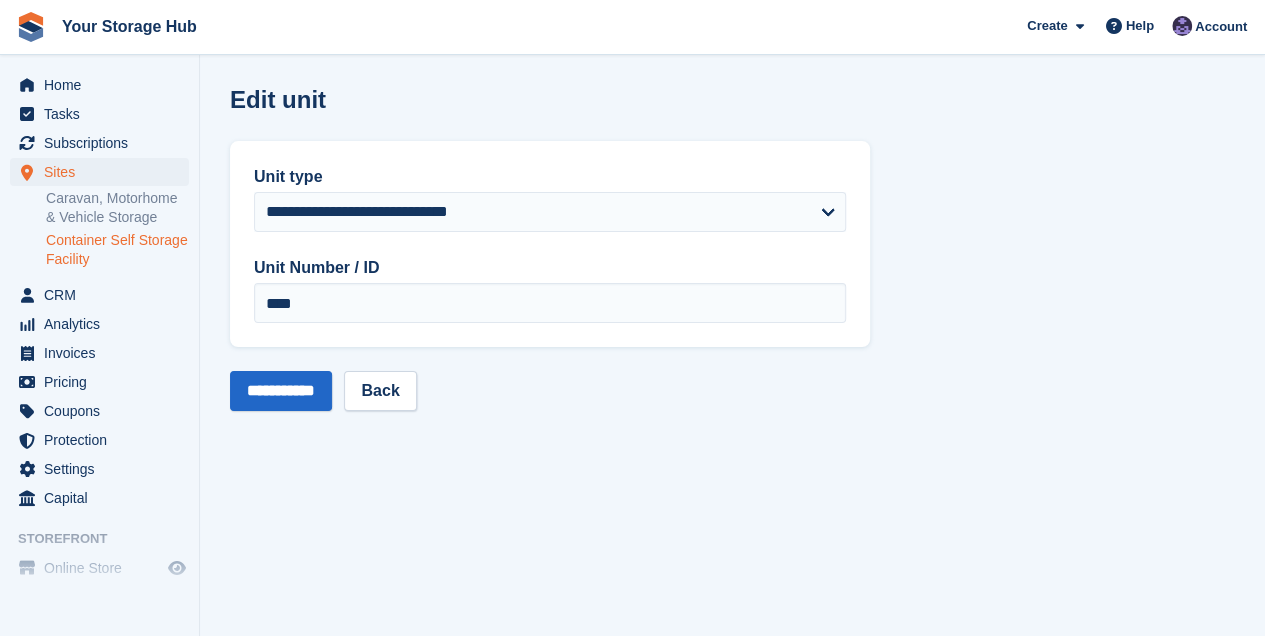 scroll, scrollTop: 0, scrollLeft: 0, axis: both 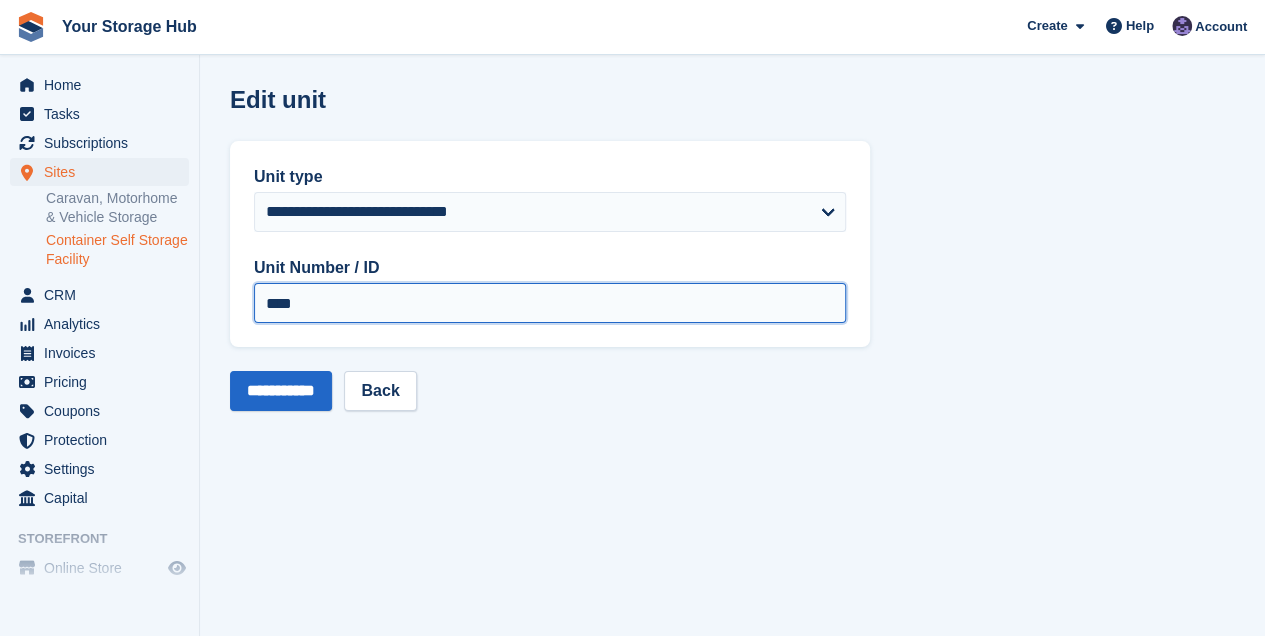 click on "****" at bounding box center (550, 303) 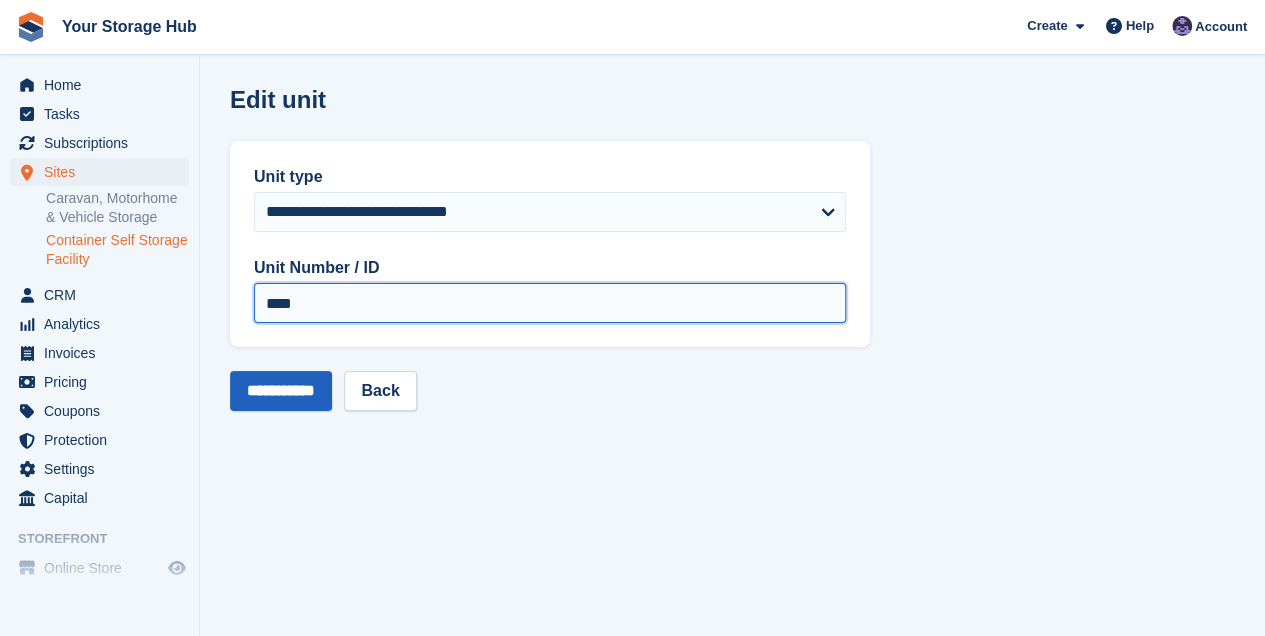 type on "****" 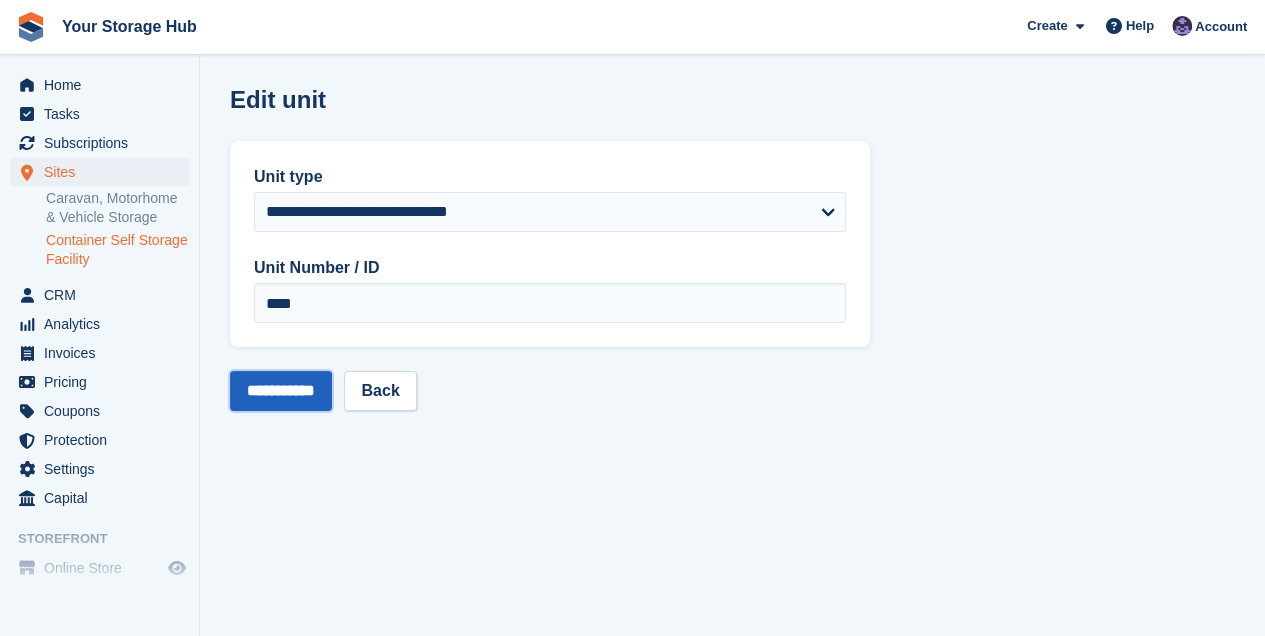 click on "**********" at bounding box center (281, 391) 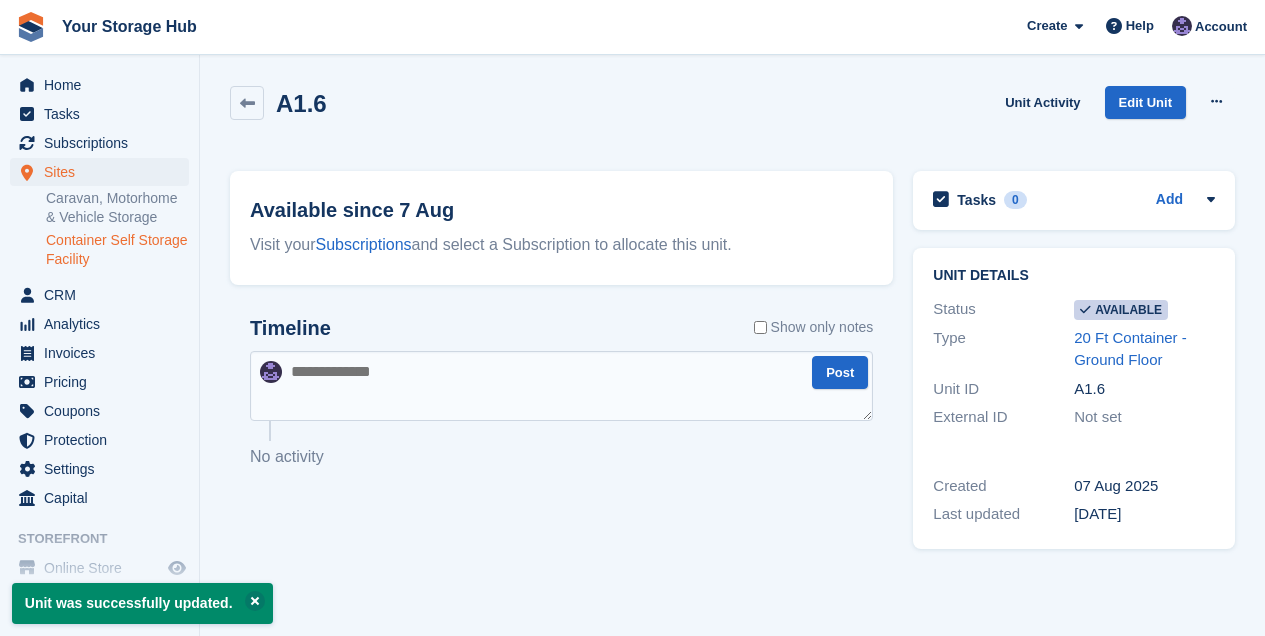 scroll, scrollTop: 0, scrollLeft: 0, axis: both 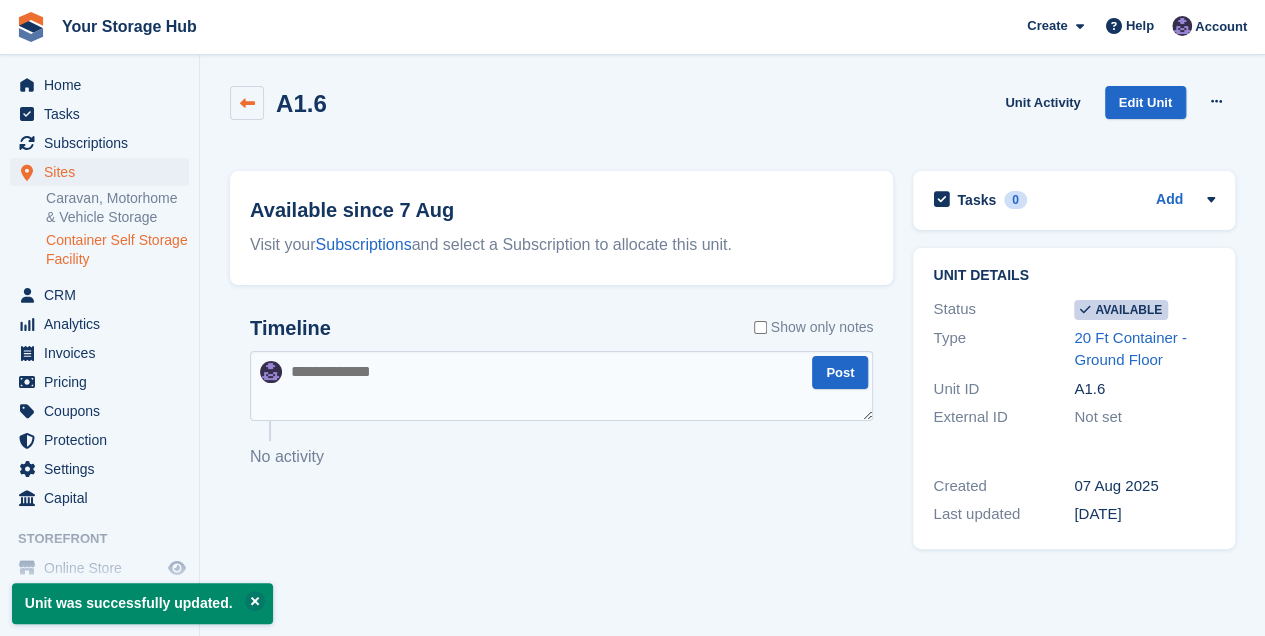click at bounding box center [247, 103] 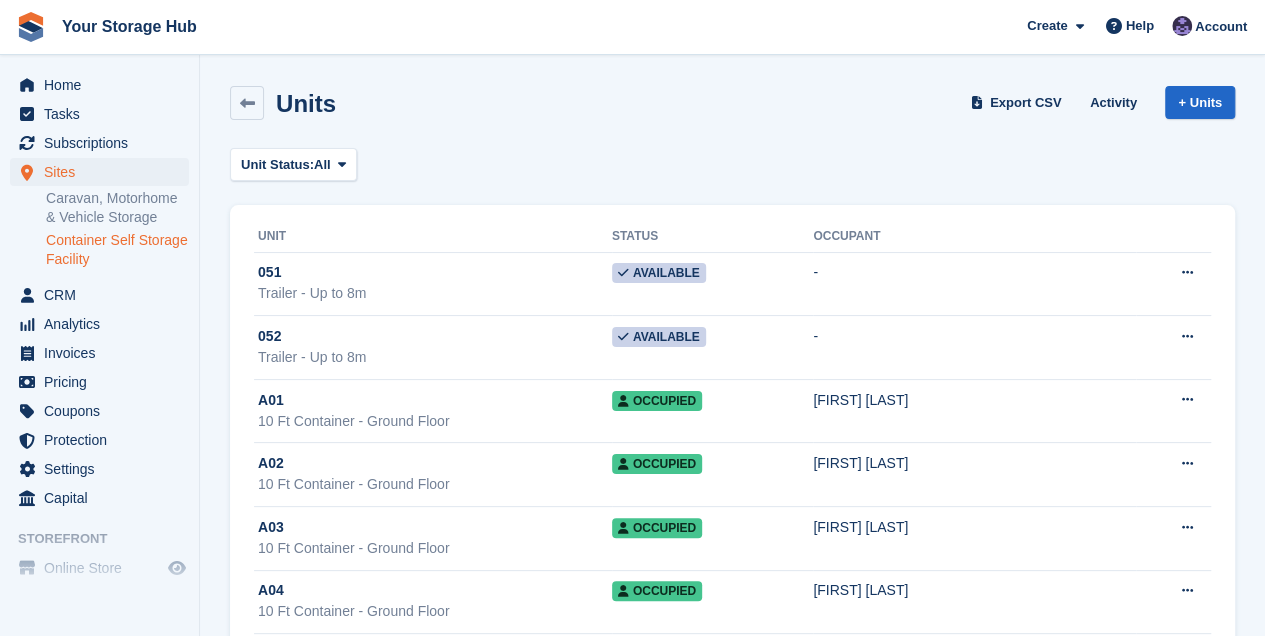 scroll, scrollTop: 0, scrollLeft: 0, axis: both 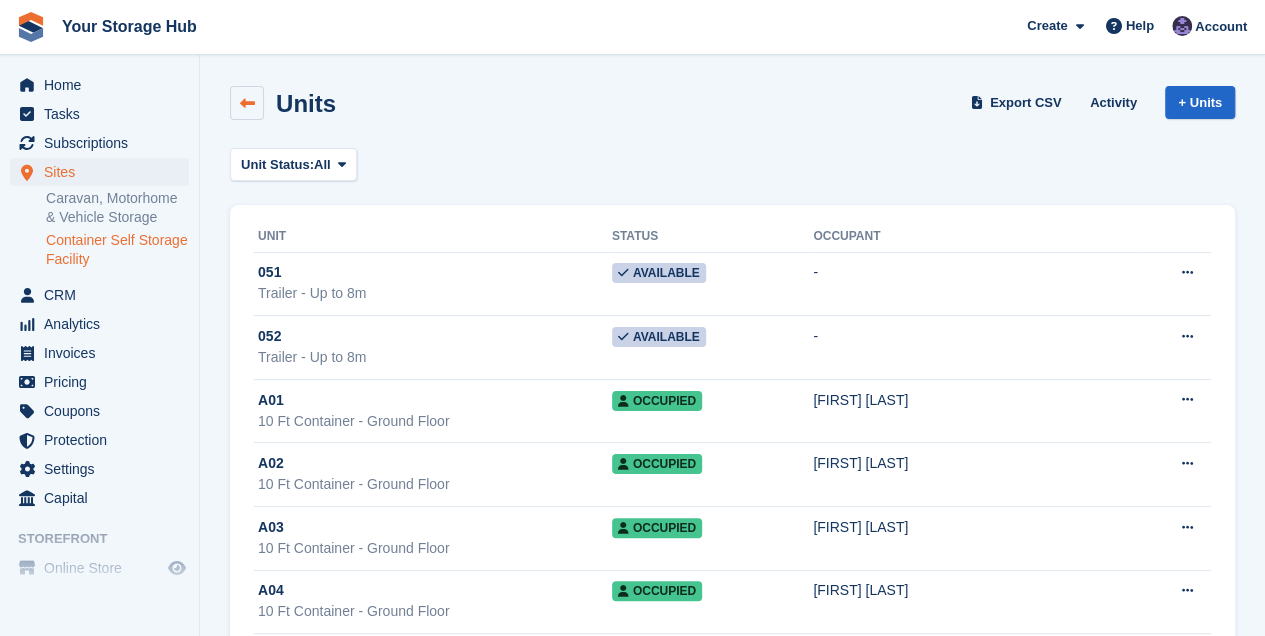 click at bounding box center [247, 103] 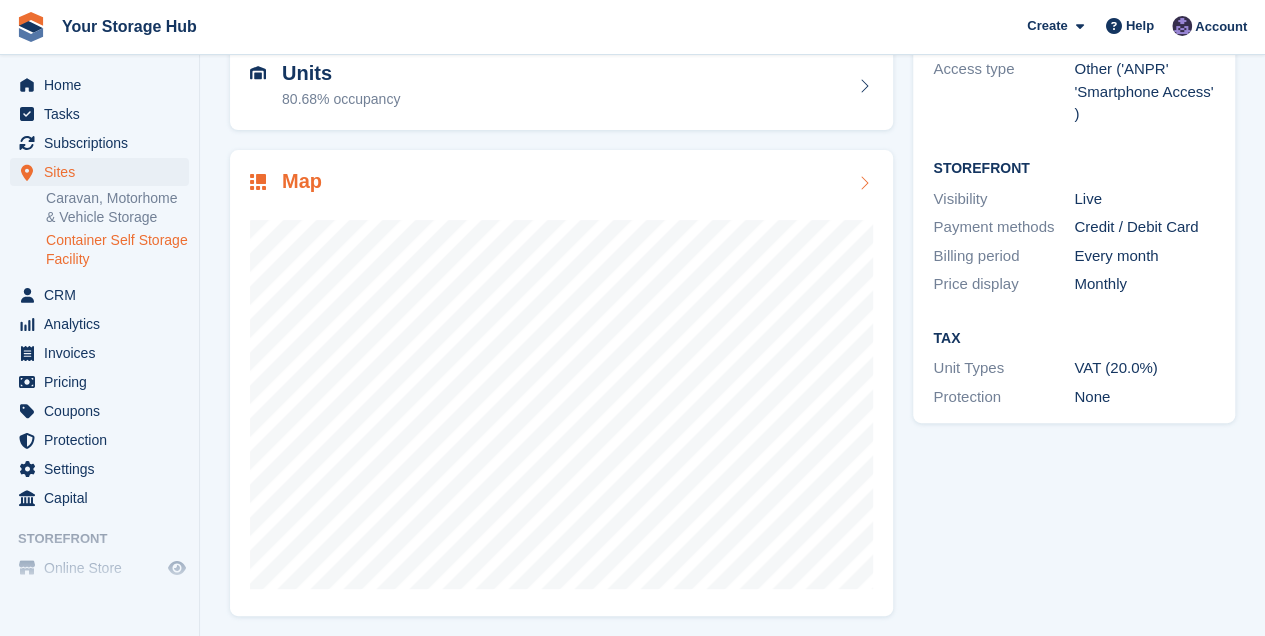 scroll, scrollTop: 216, scrollLeft: 0, axis: vertical 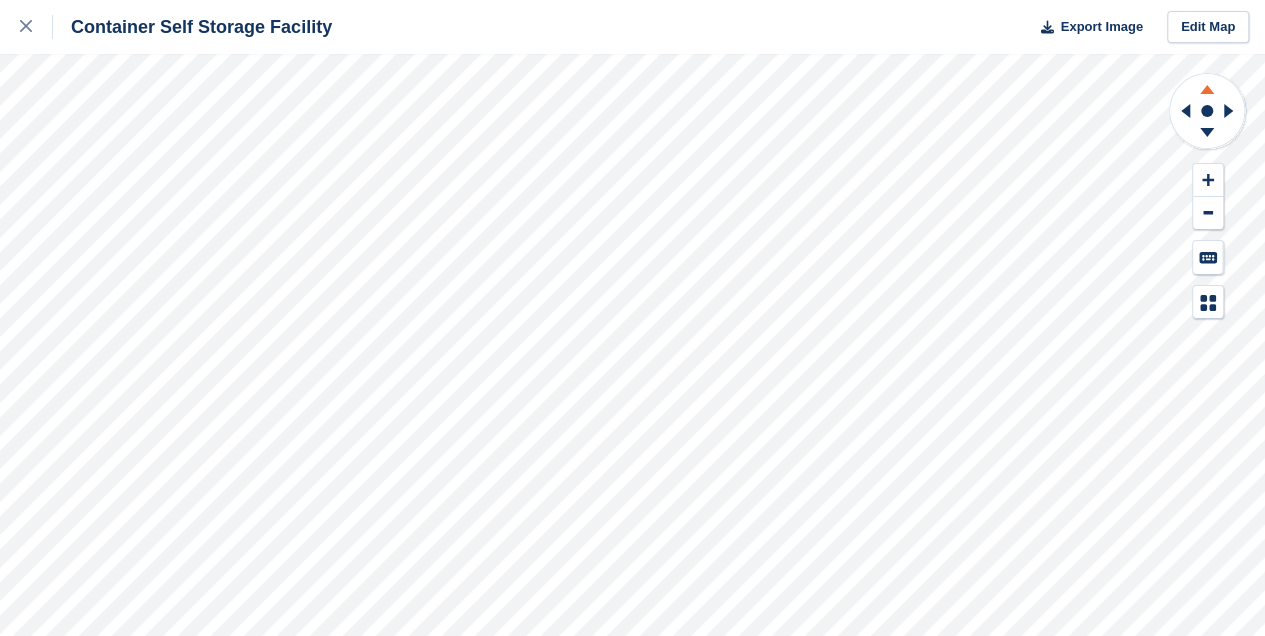 click 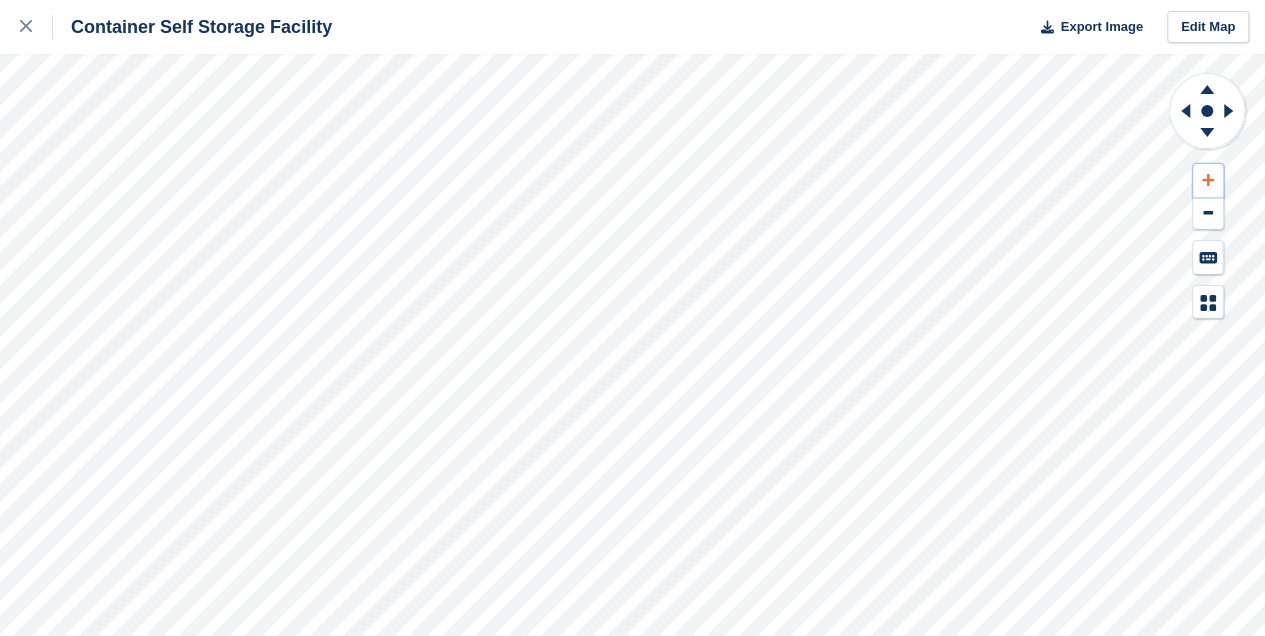 click 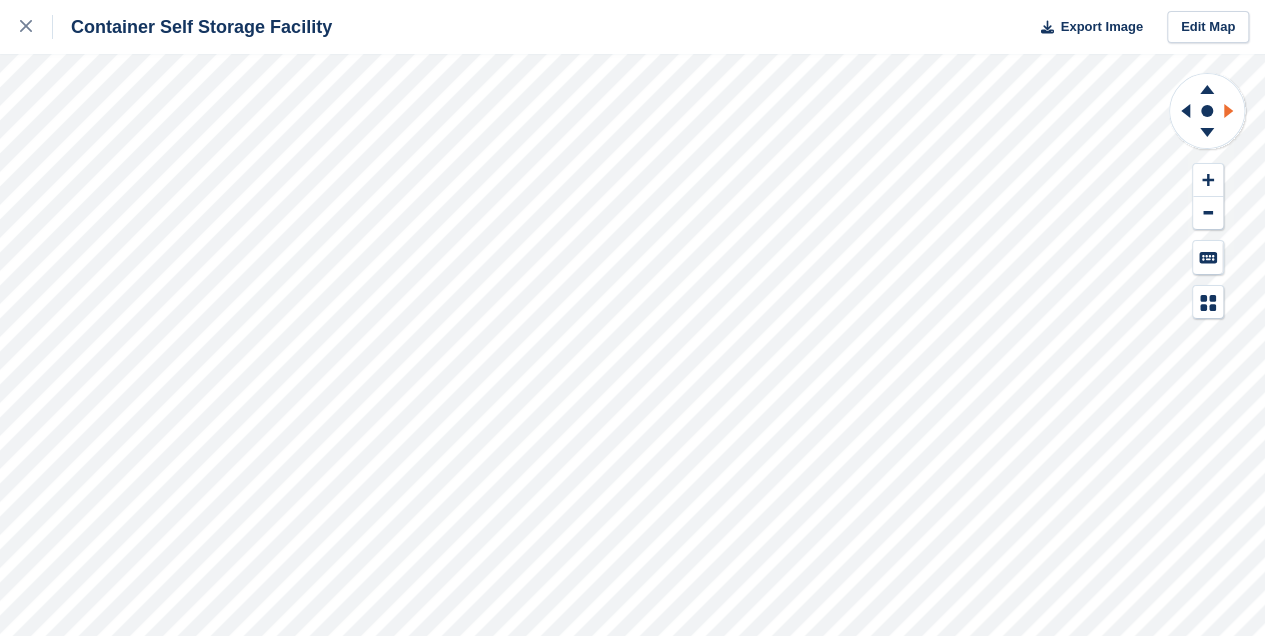 click 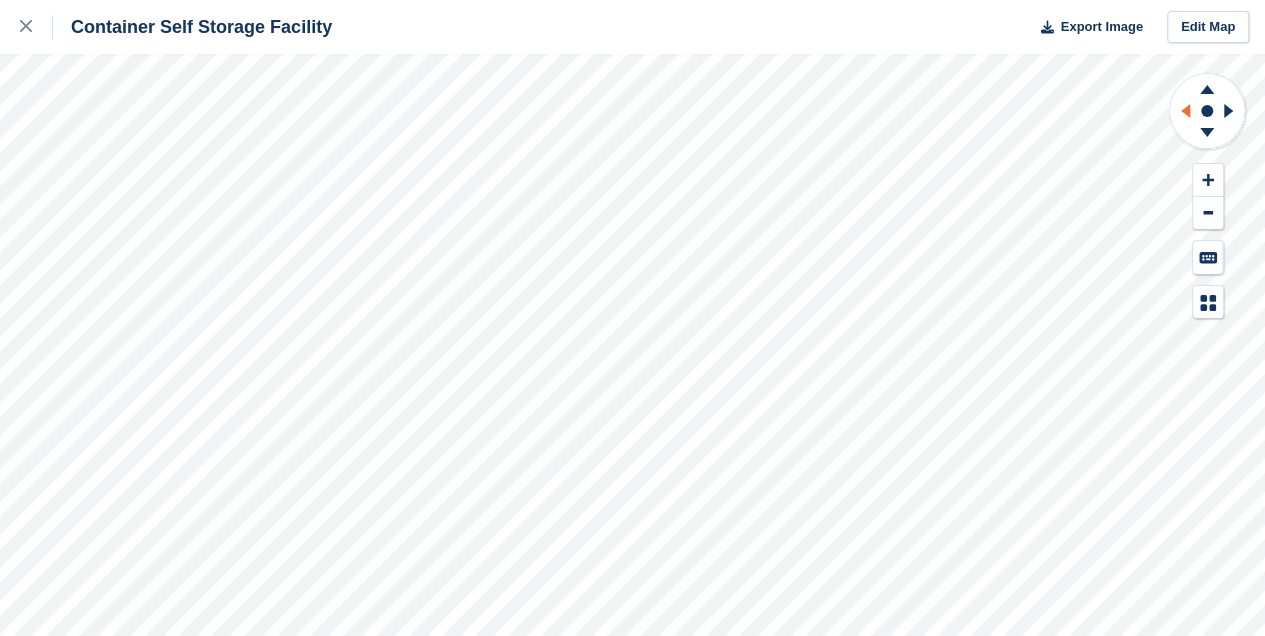 click 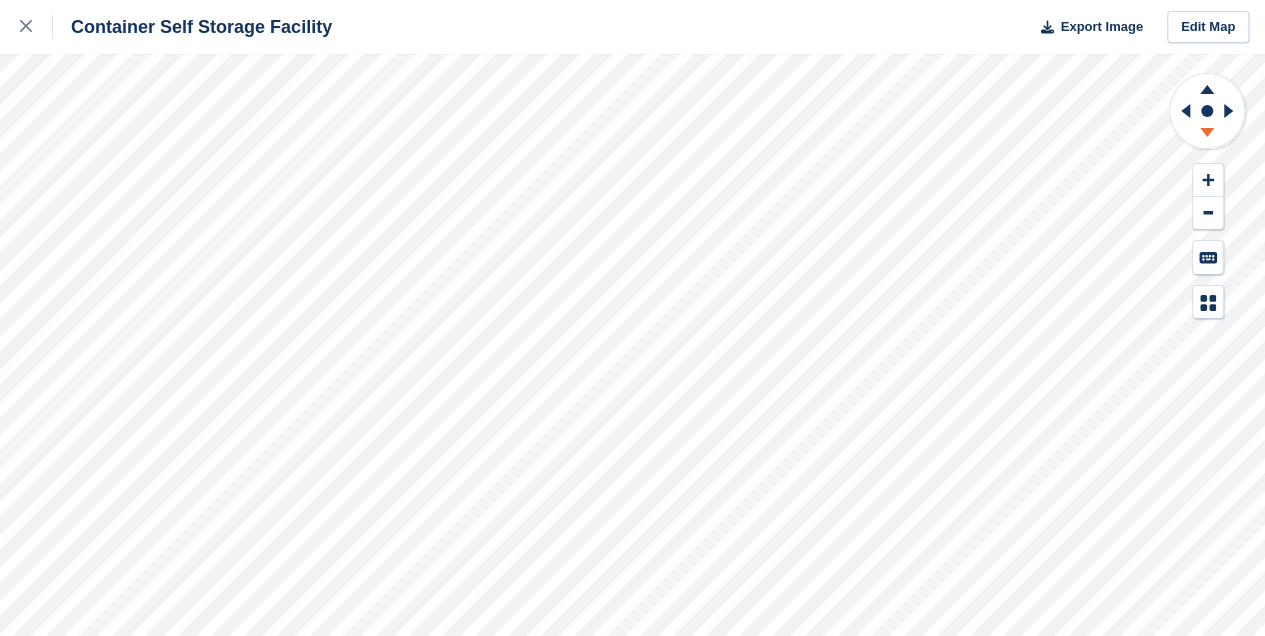 click 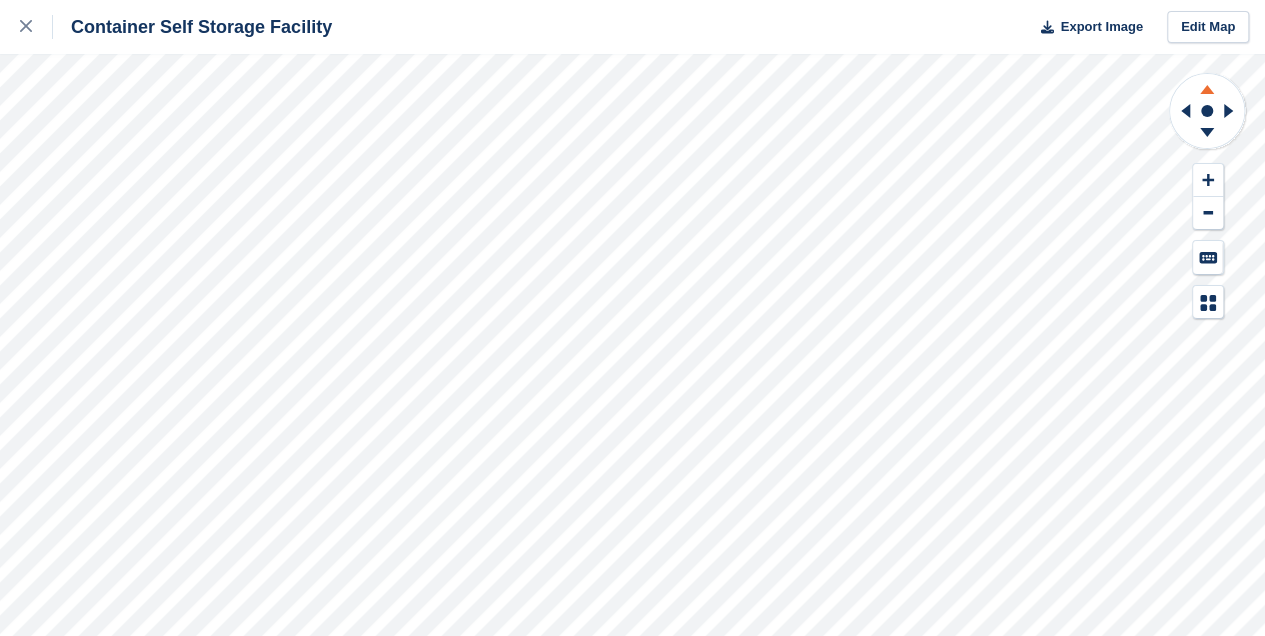 click 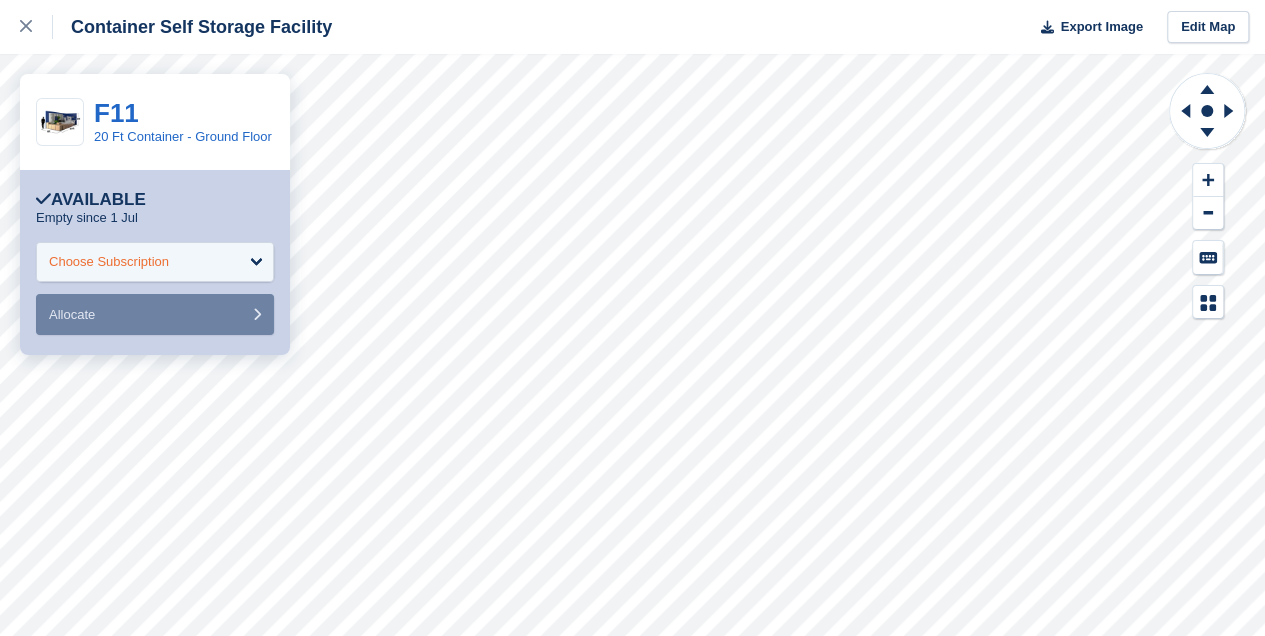 click on "Choose Subscription" at bounding box center (109, 262) 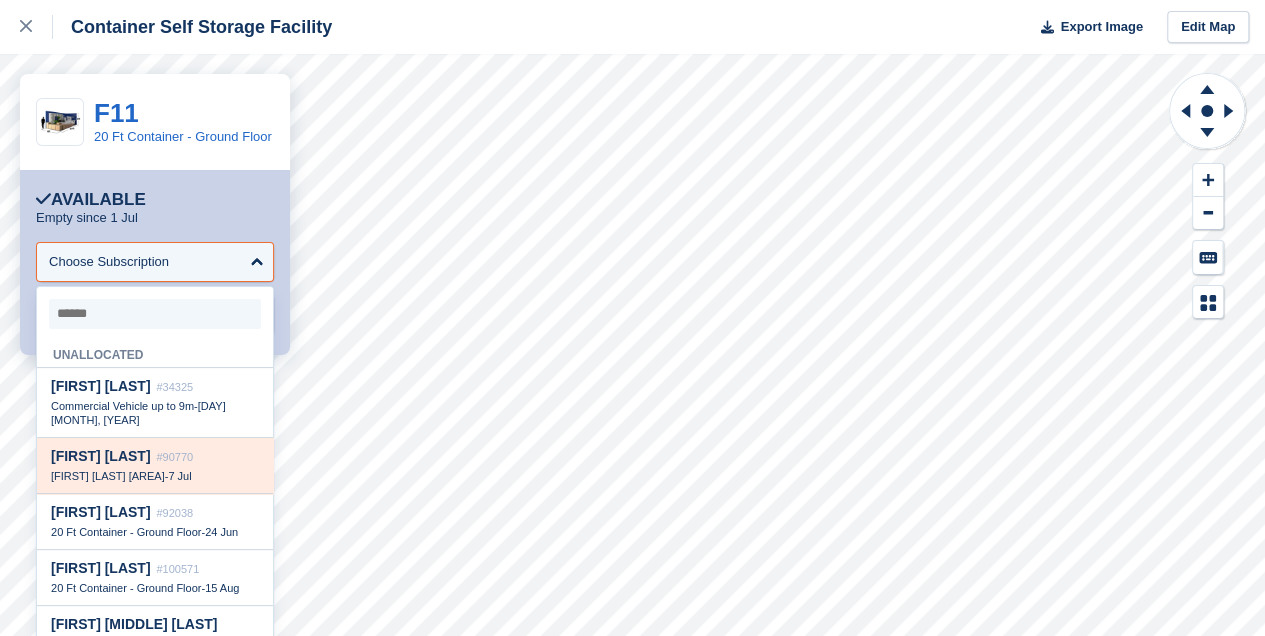scroll, scrollTop: 66, scrollLeft: 0, axis: vertical 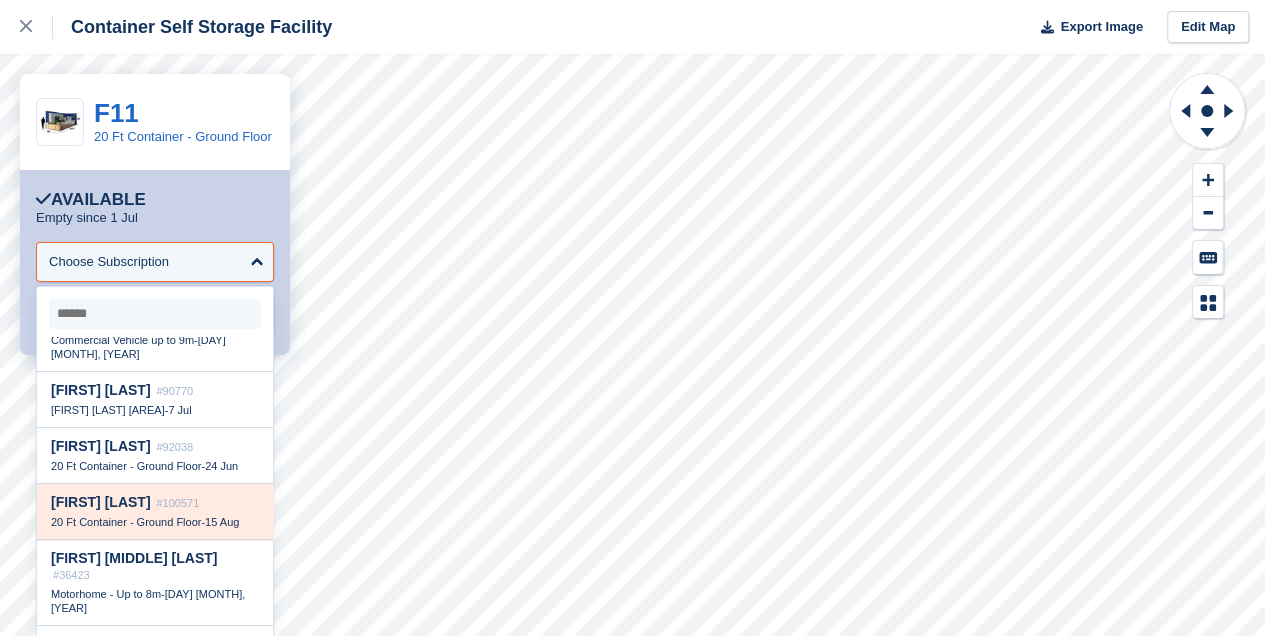 click on "Julian Teague" at bounding box center (101, 502) 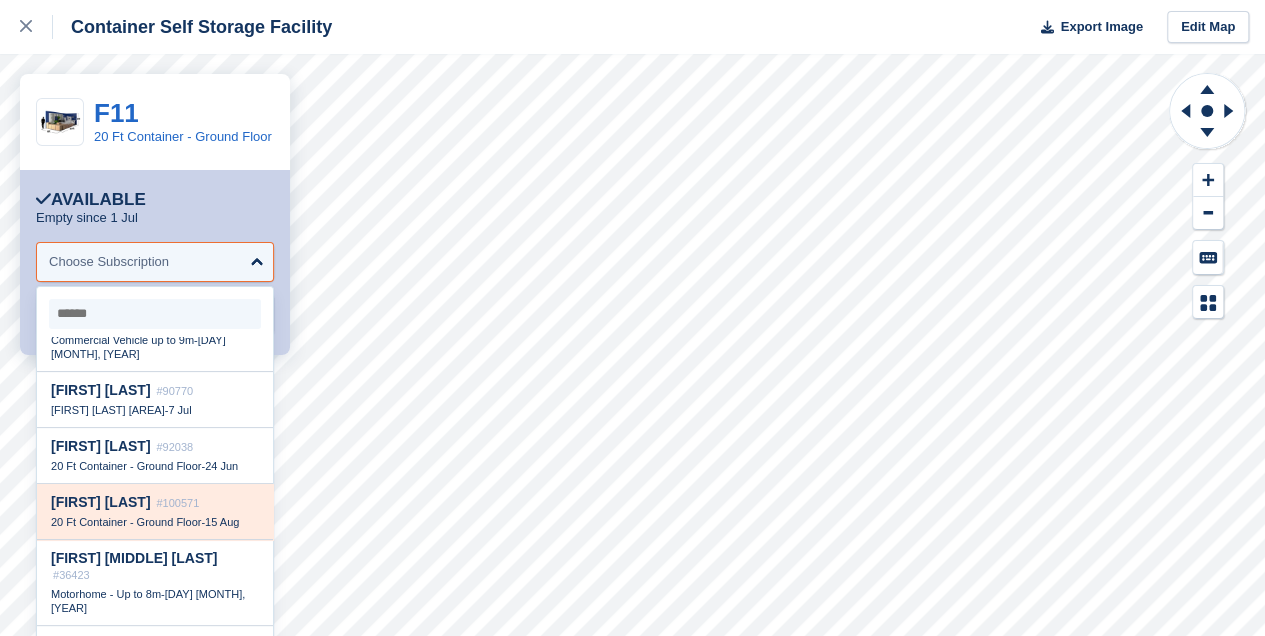 select on "******" 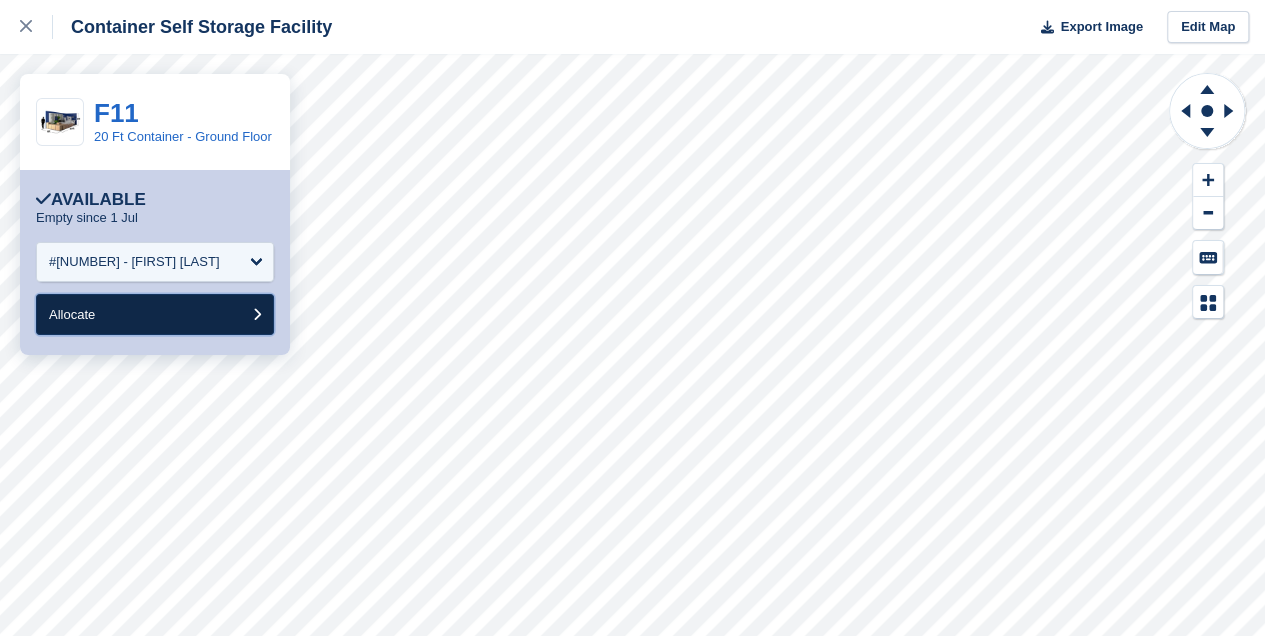 click on "Allocate" at bounding box center (155, 314) 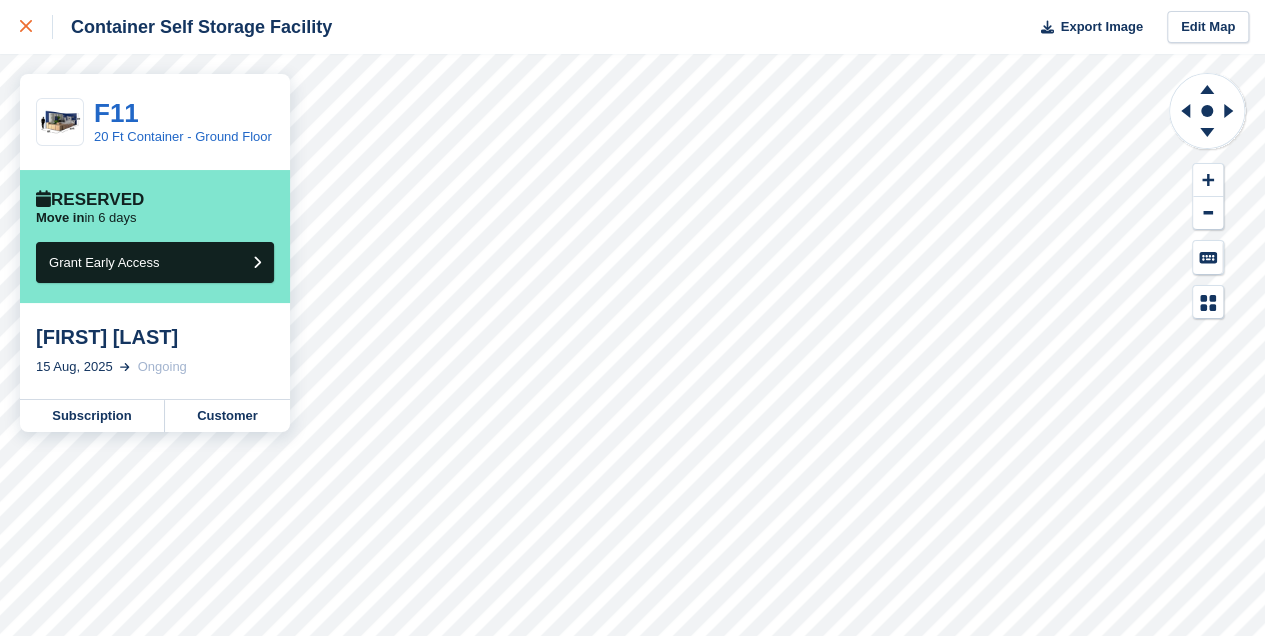 click 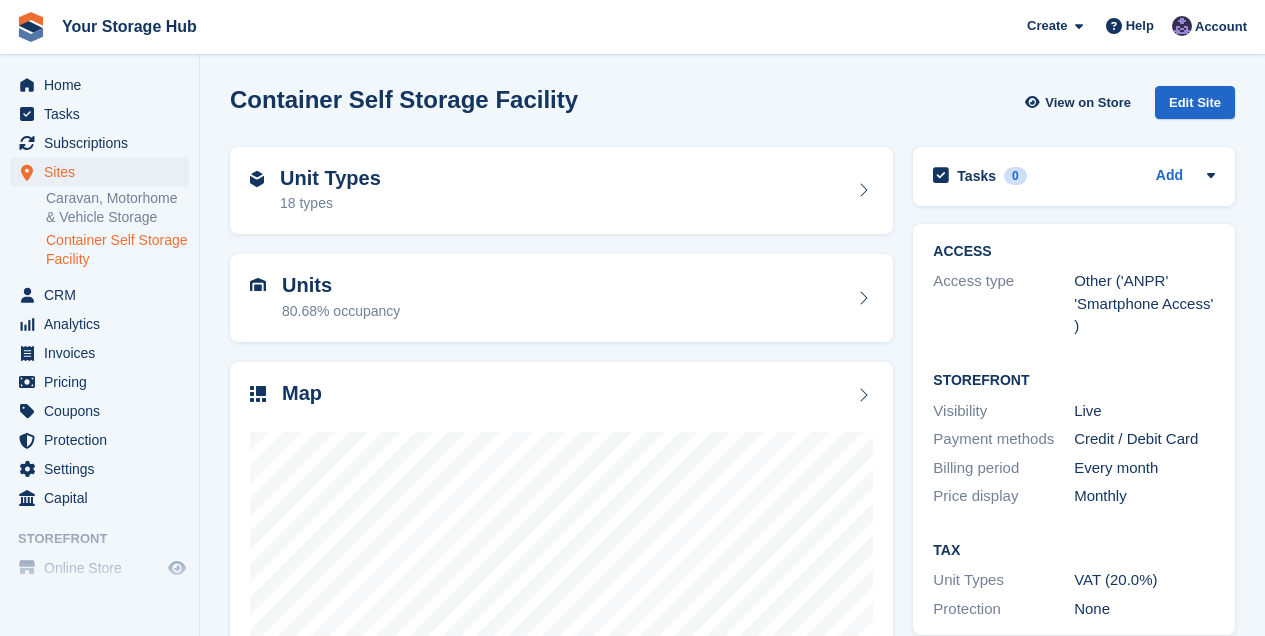 scroll, scrollTop: 0, scrollLeft: 0, axis: both 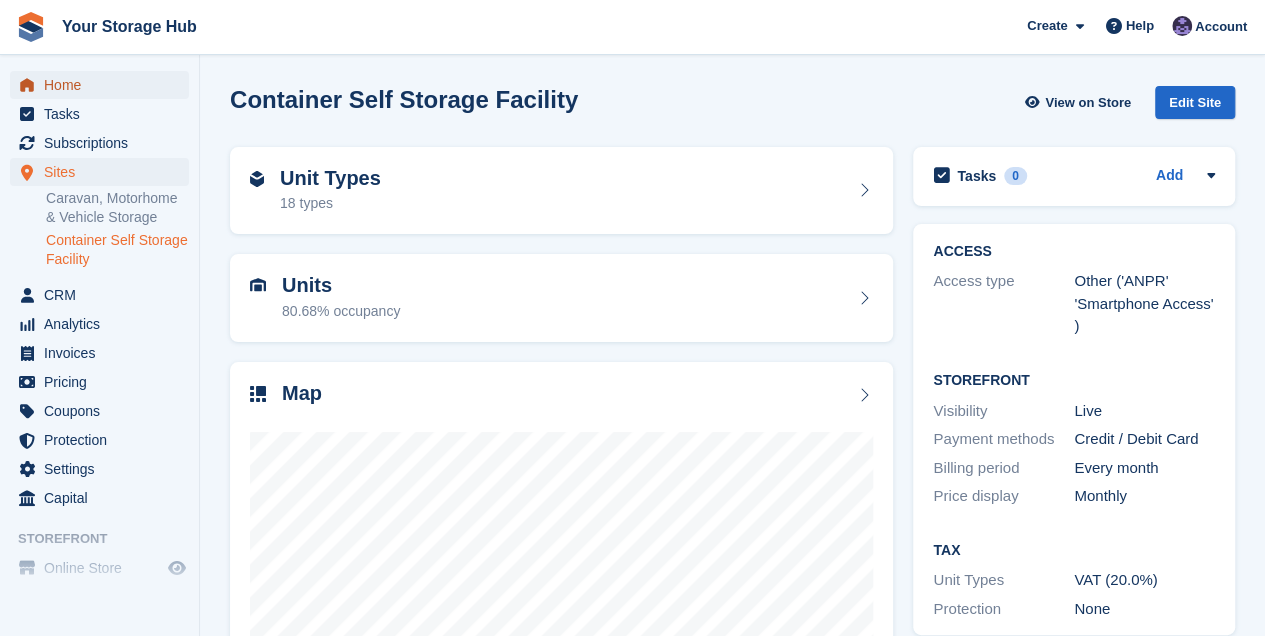 click on "Home" at bounding box center (104, 85) 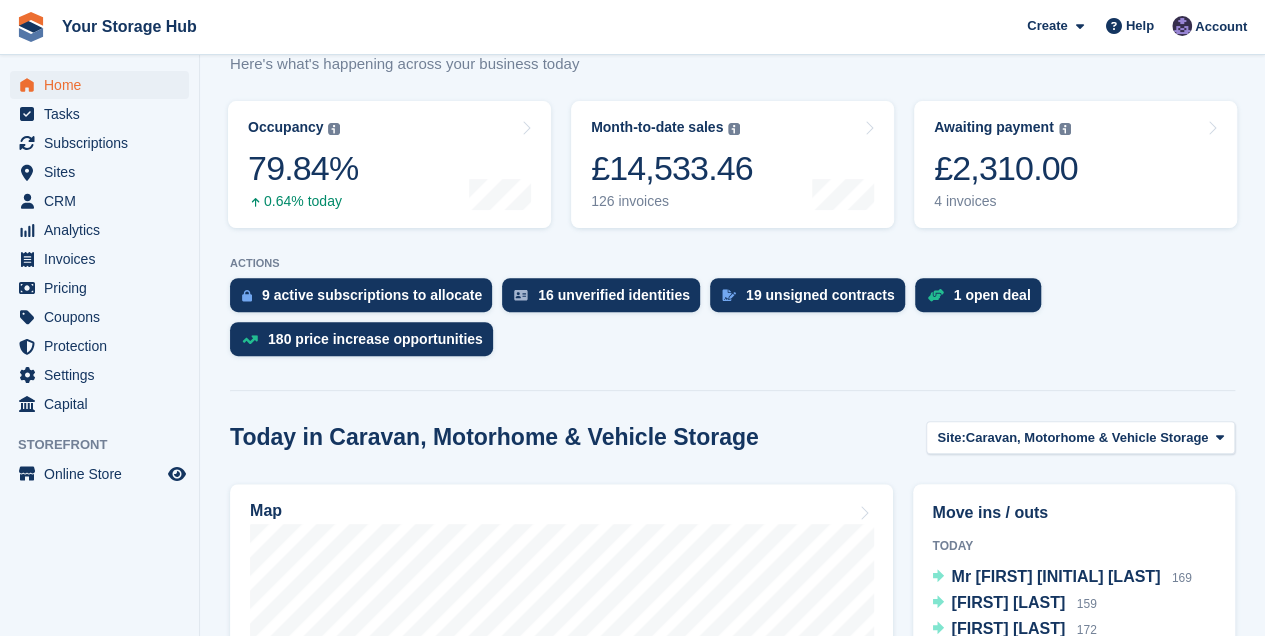 scroll, scrollTop: 266, scrollLeft: 0, axis: vertical 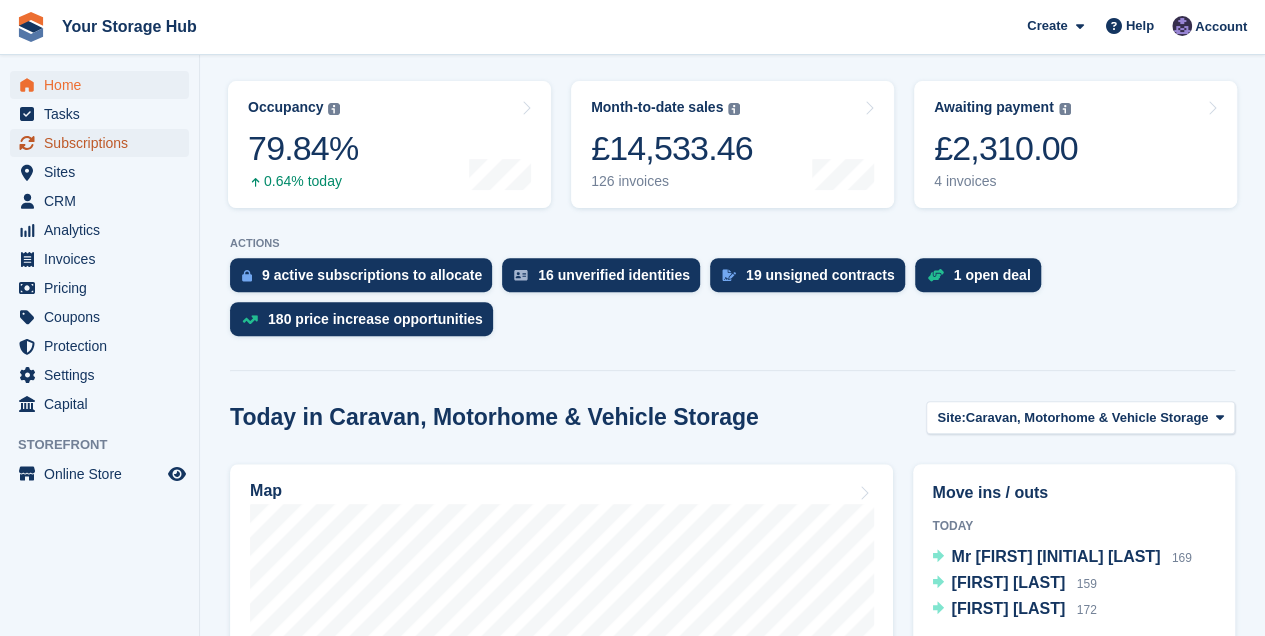 click on "Subscriptions" at bounding box center [104, 143] 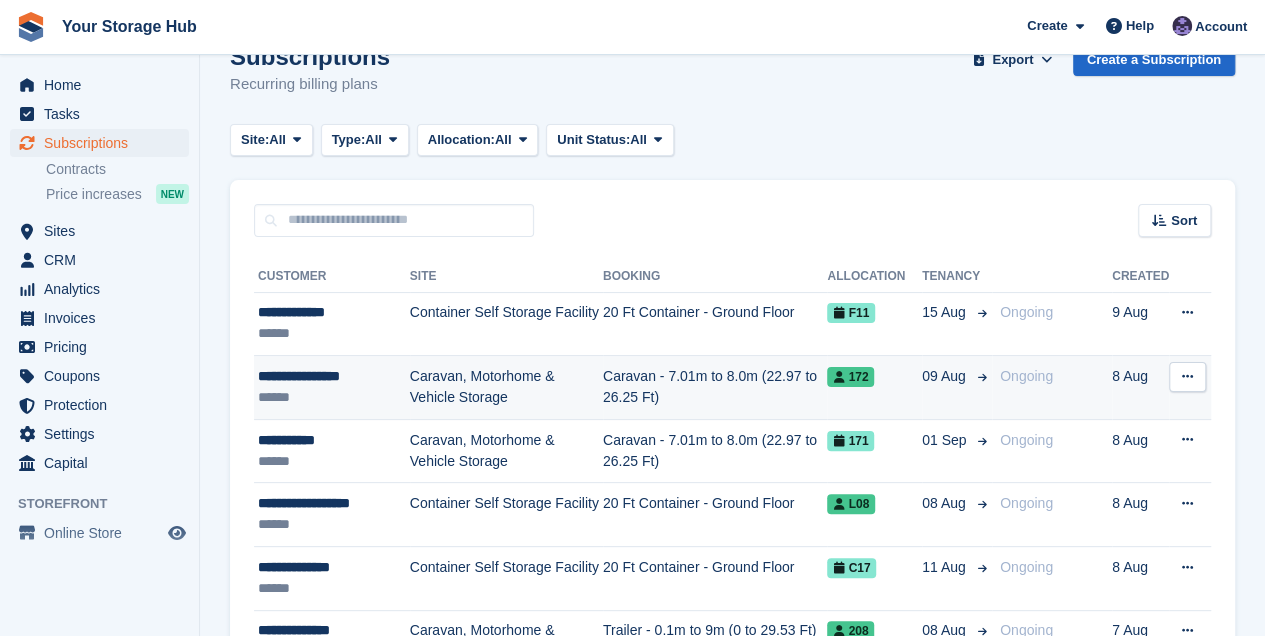 scroll, scrollTop: 66, scrollLeft: 0, axis: vertical 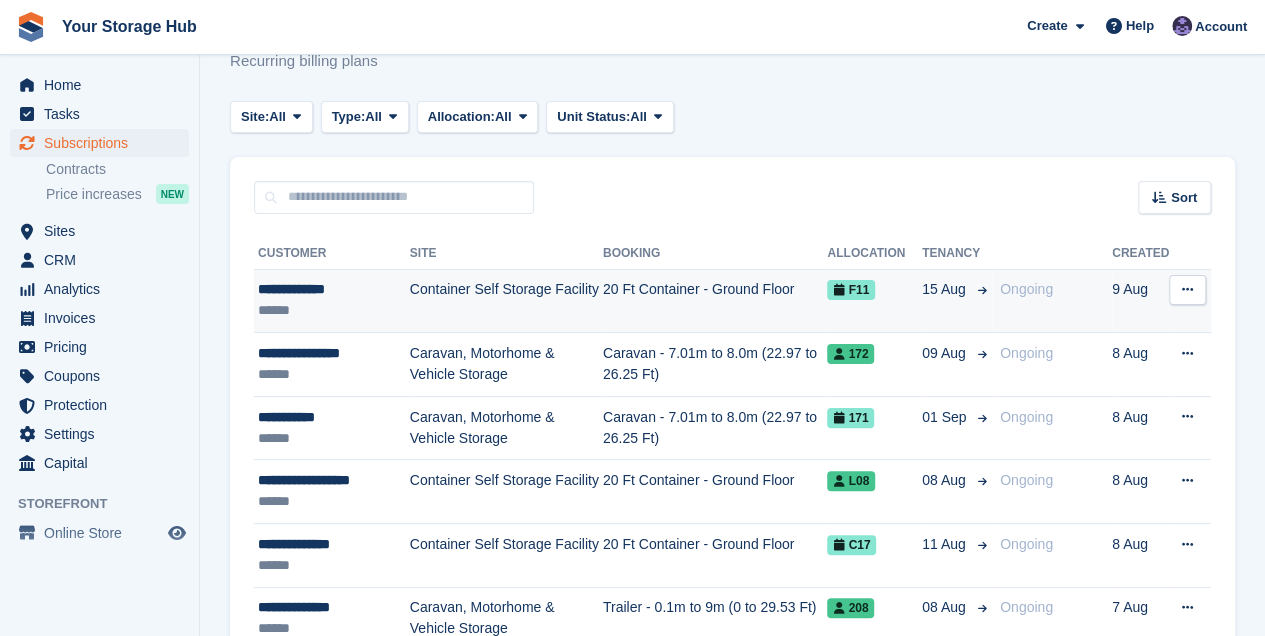 click on "**********" at bounding box center [334, 289] 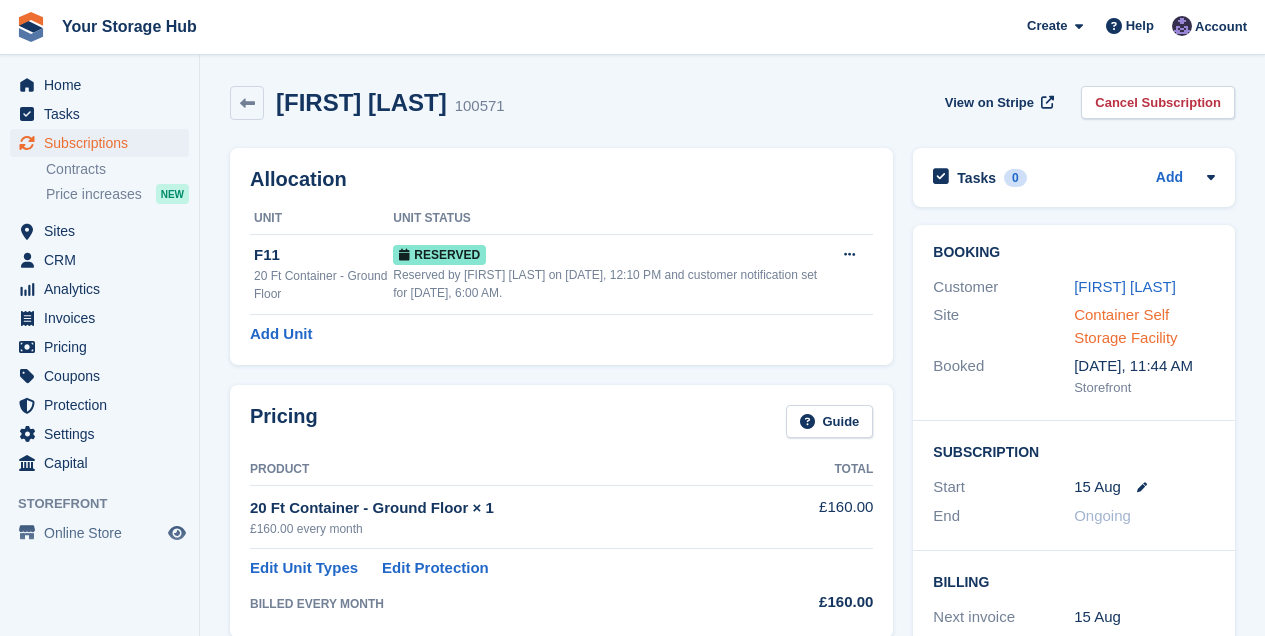 scroll, scrollTop: 0, scrollLeft: 0, axis: both 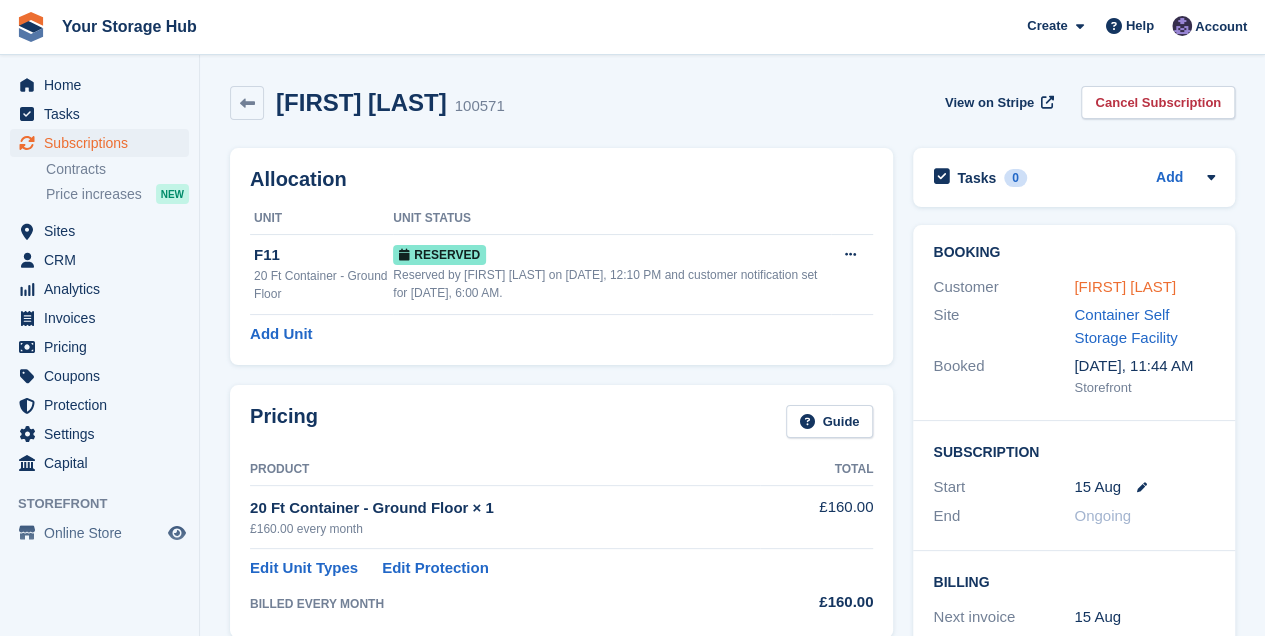 click on "[FIRST] [LAST]" at bounding box center (1125, 286) 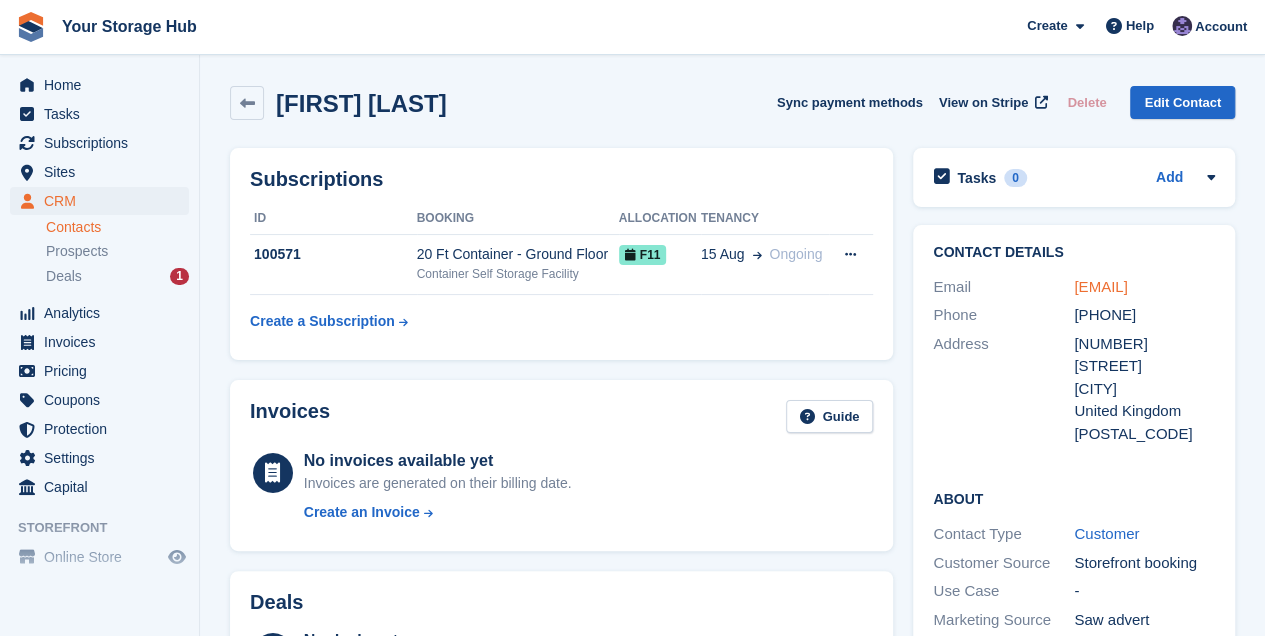 drag, startPoint x: 1220, startPoint y: 289, endPoint x: 1076, endPoint y: 286, distance: 144.03125 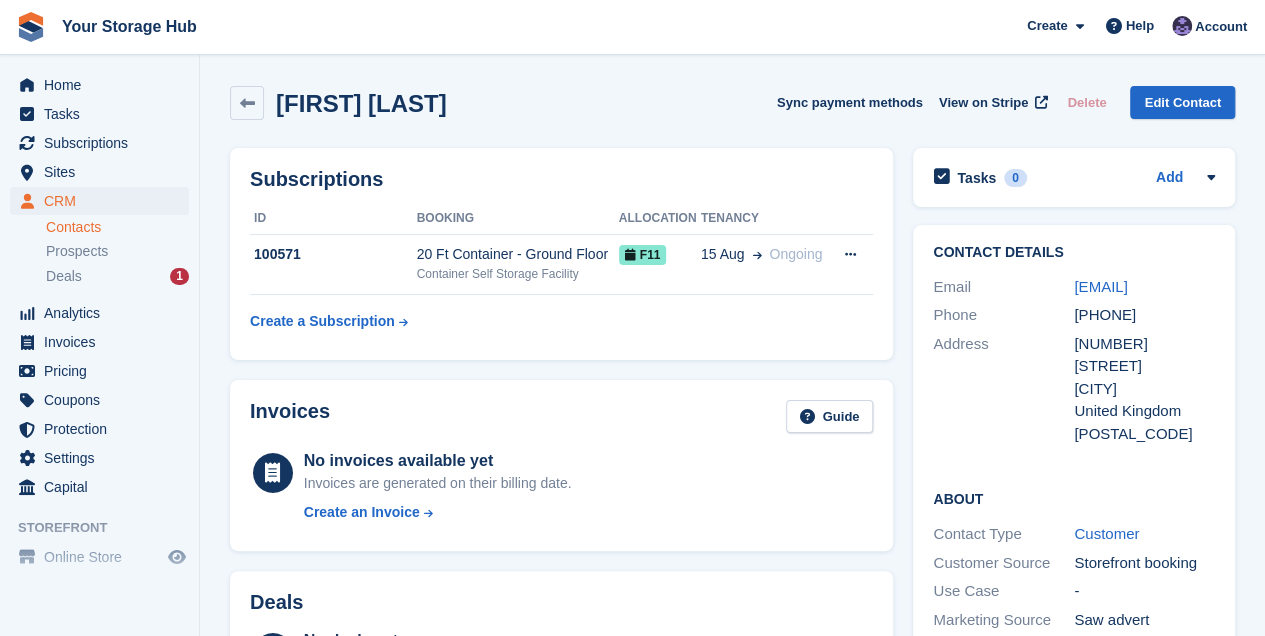 copy on "[EMAIL]" 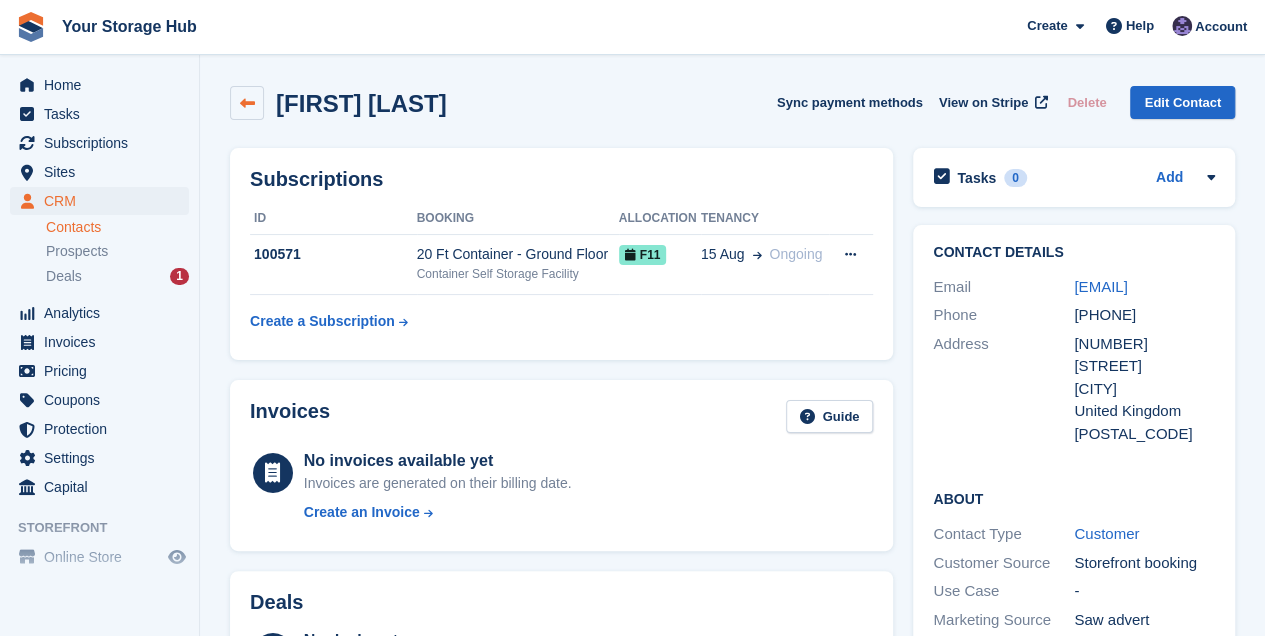 click at bounding box center [247, 103] 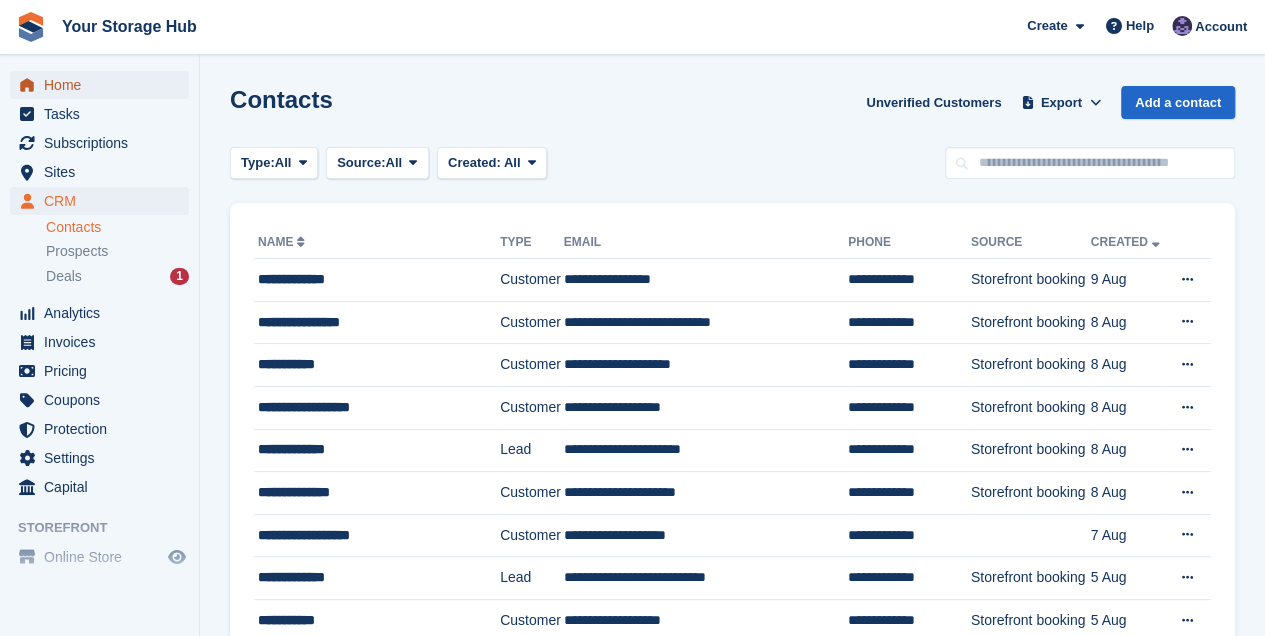 click on "Home" at bounding box center (104, 85) 